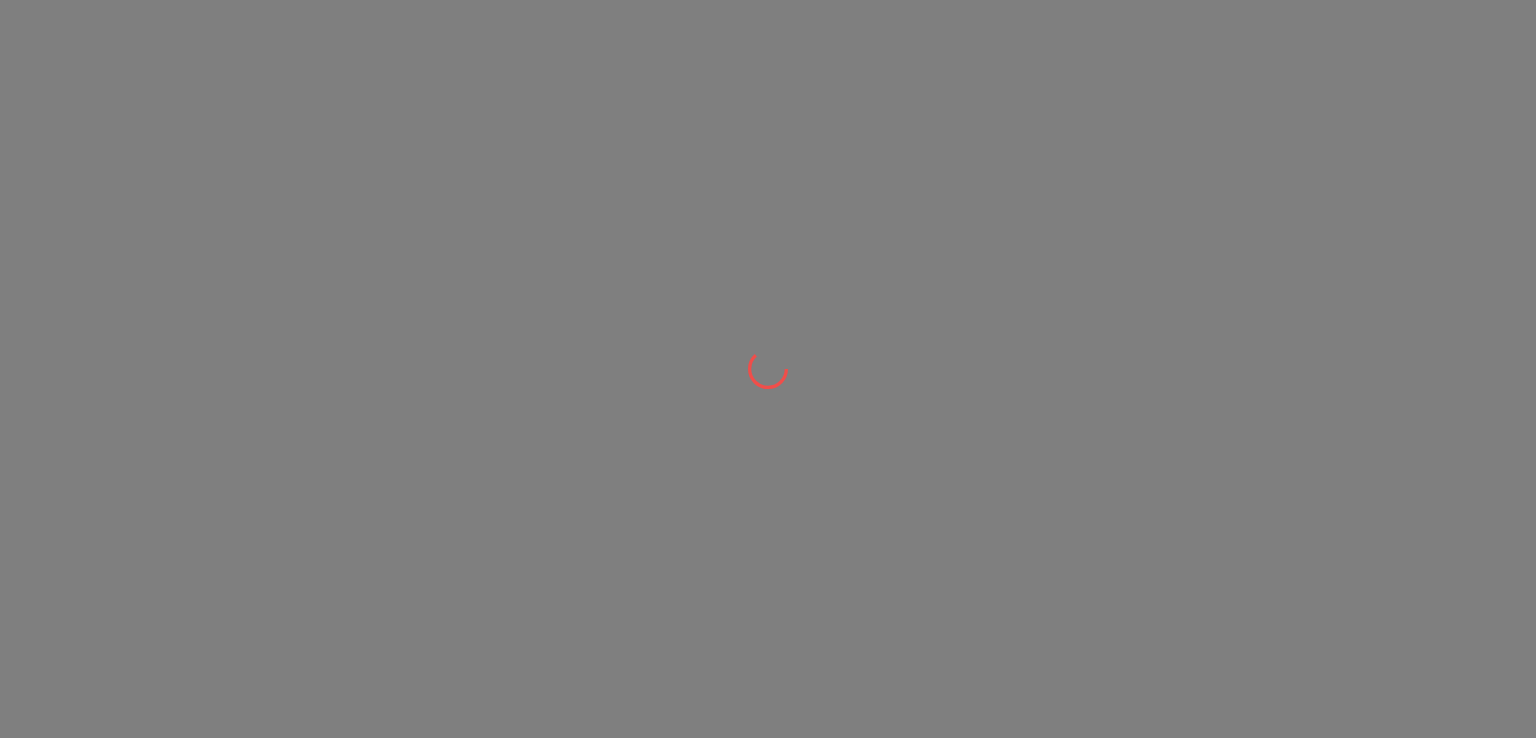scroll, scrollTop: 0, scrollLeft: 0, axis: both 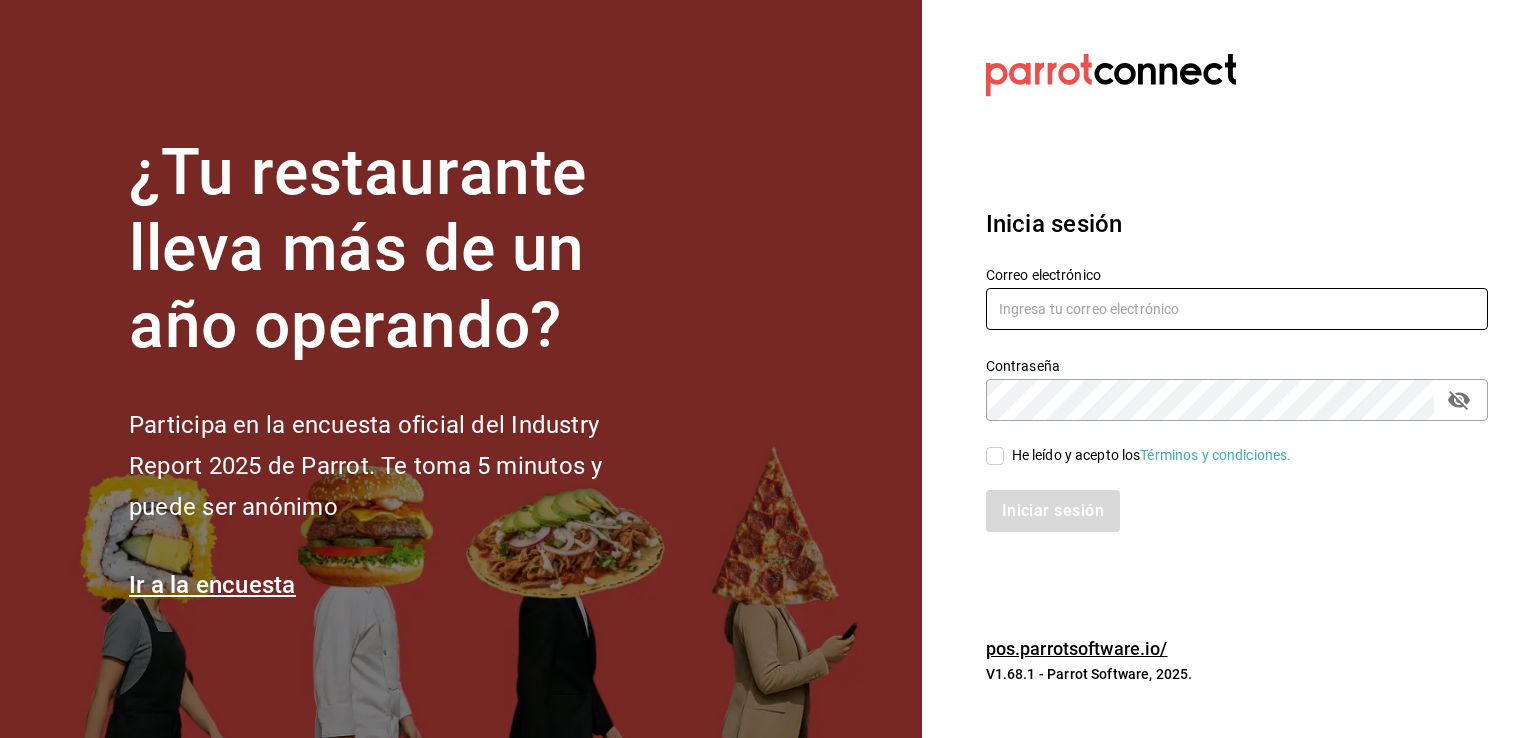 click at bounding box center [1237, 309] 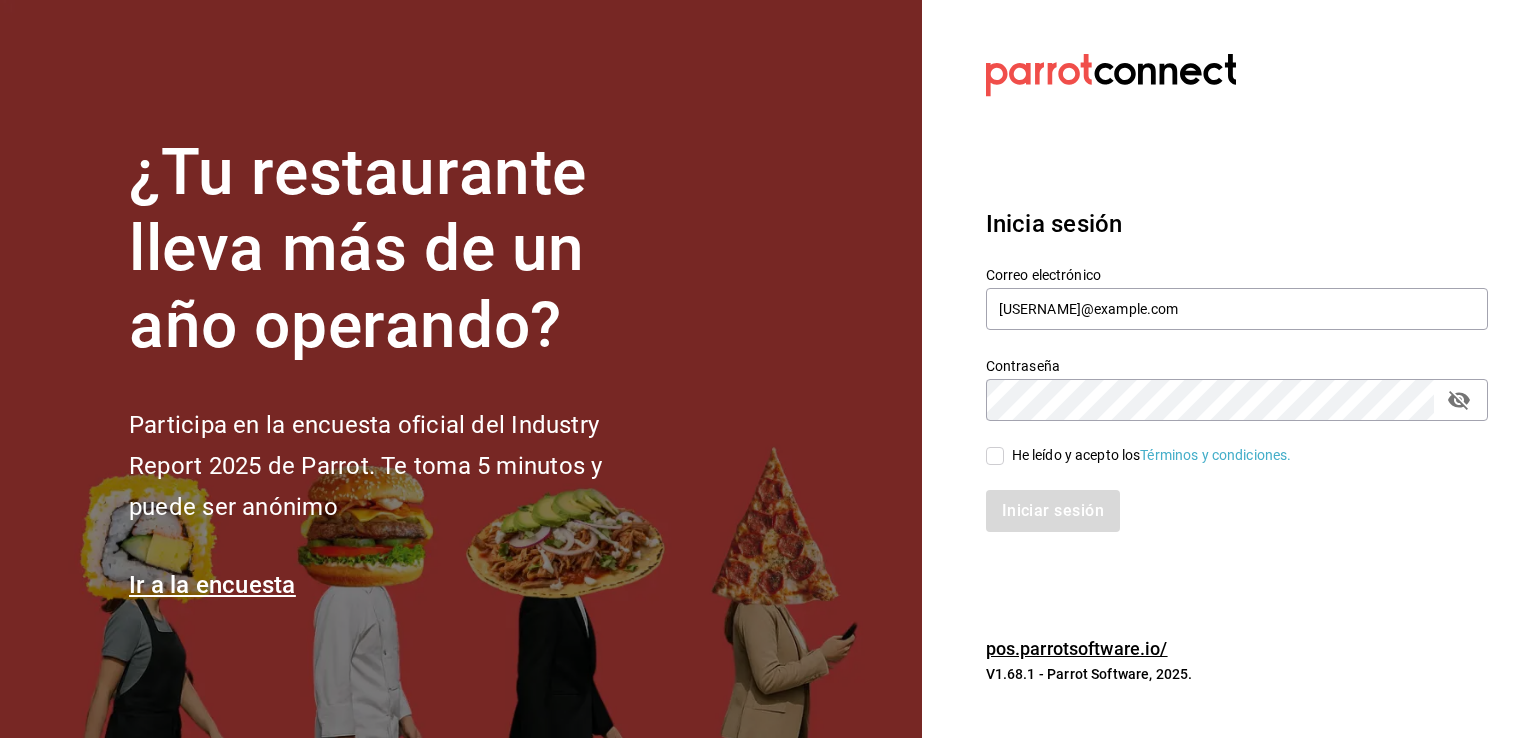 click on "He leído y acepto los  Términos y condiciones." at bounding box center (995, 456) 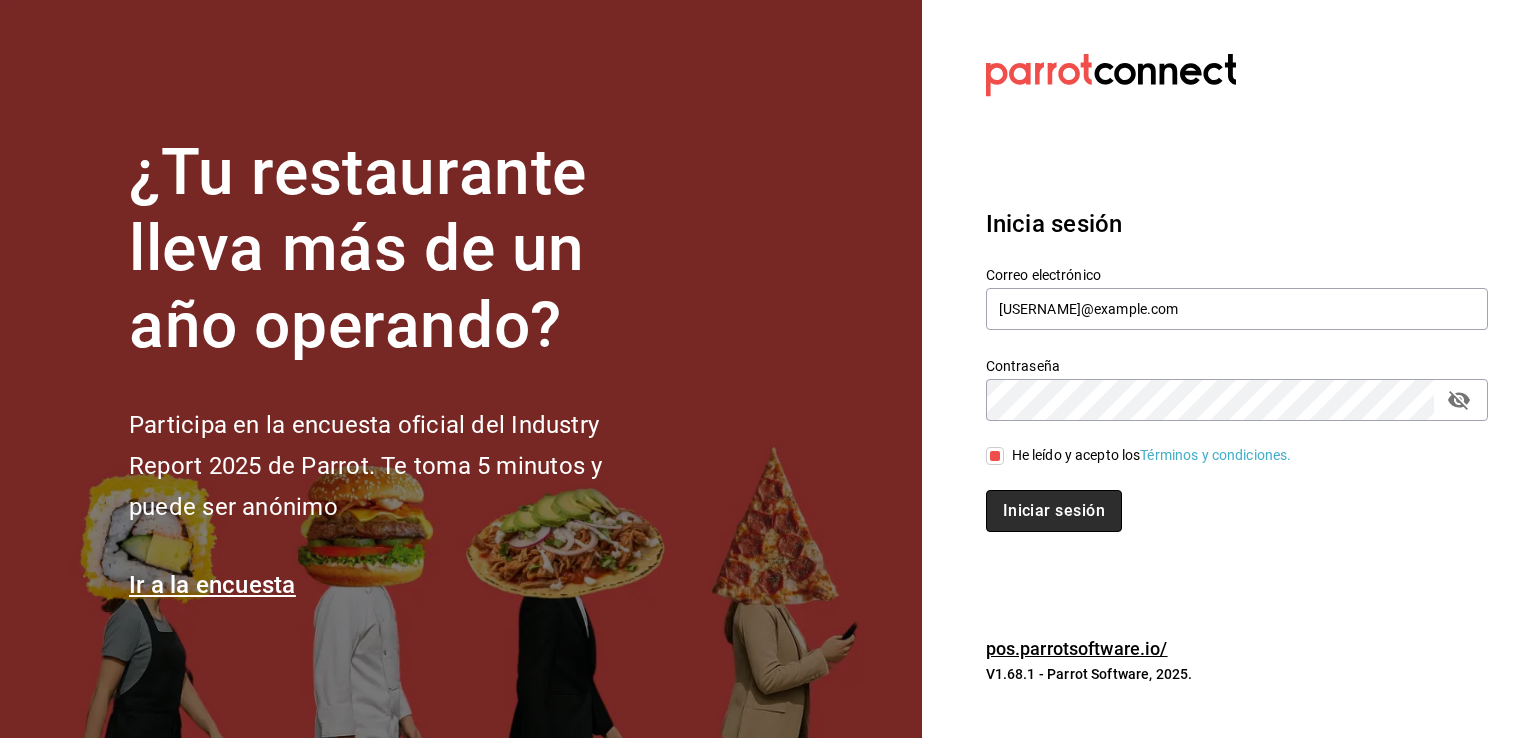 click on "Iniciar sesión" at bounding box center [1054, 511] 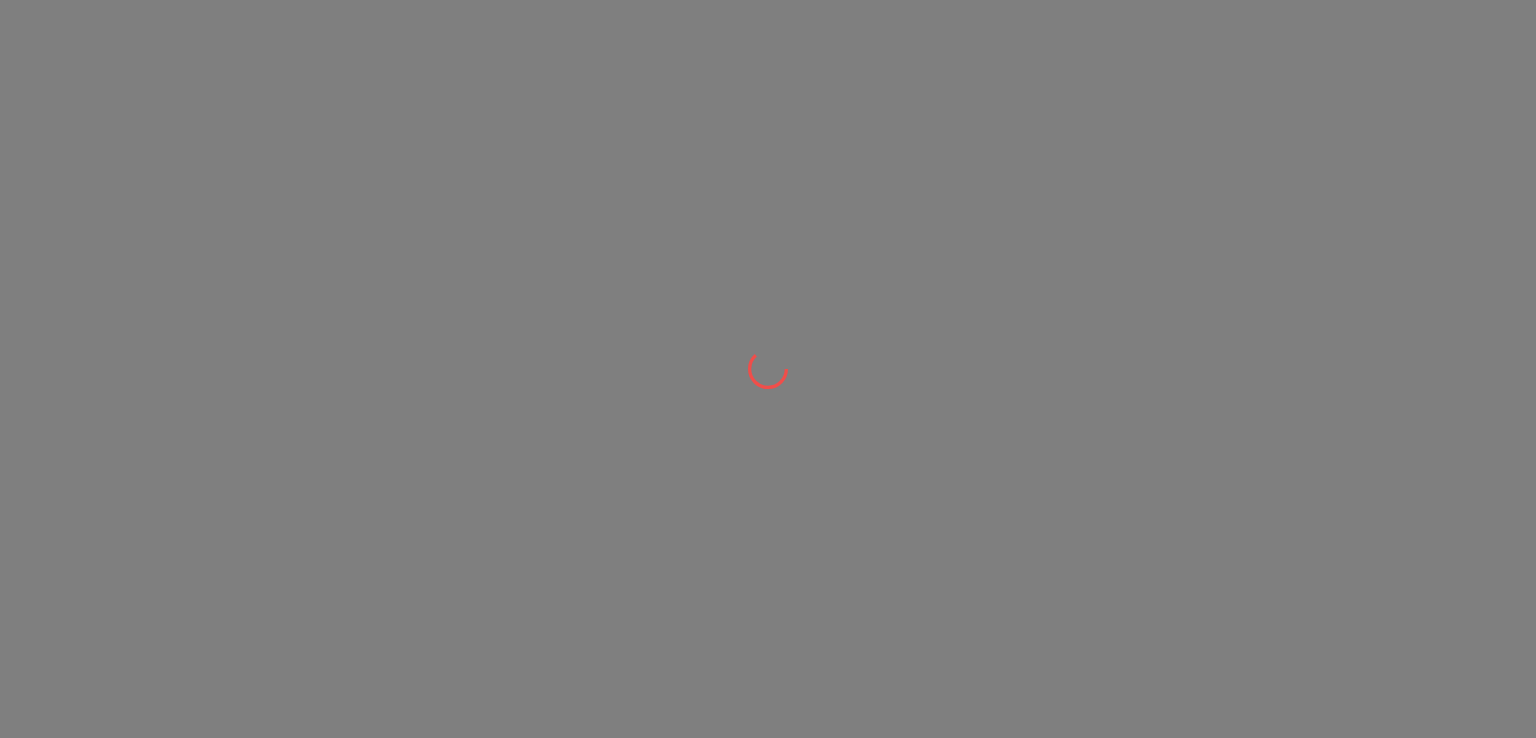 scroll, scrollTop: 0, scrollLeft: 0, axis: both 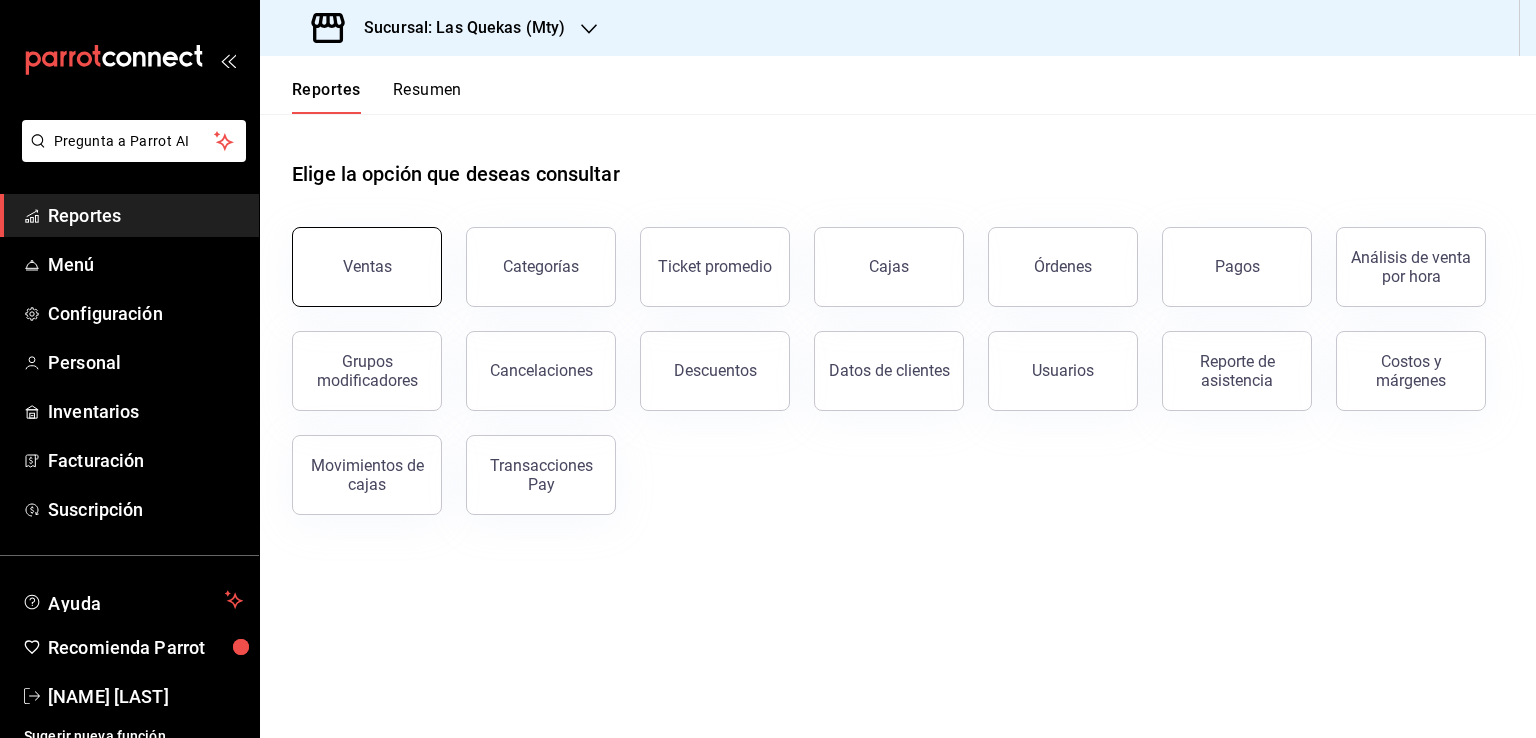 click on "Ventas" at bounding box center (367, 267) 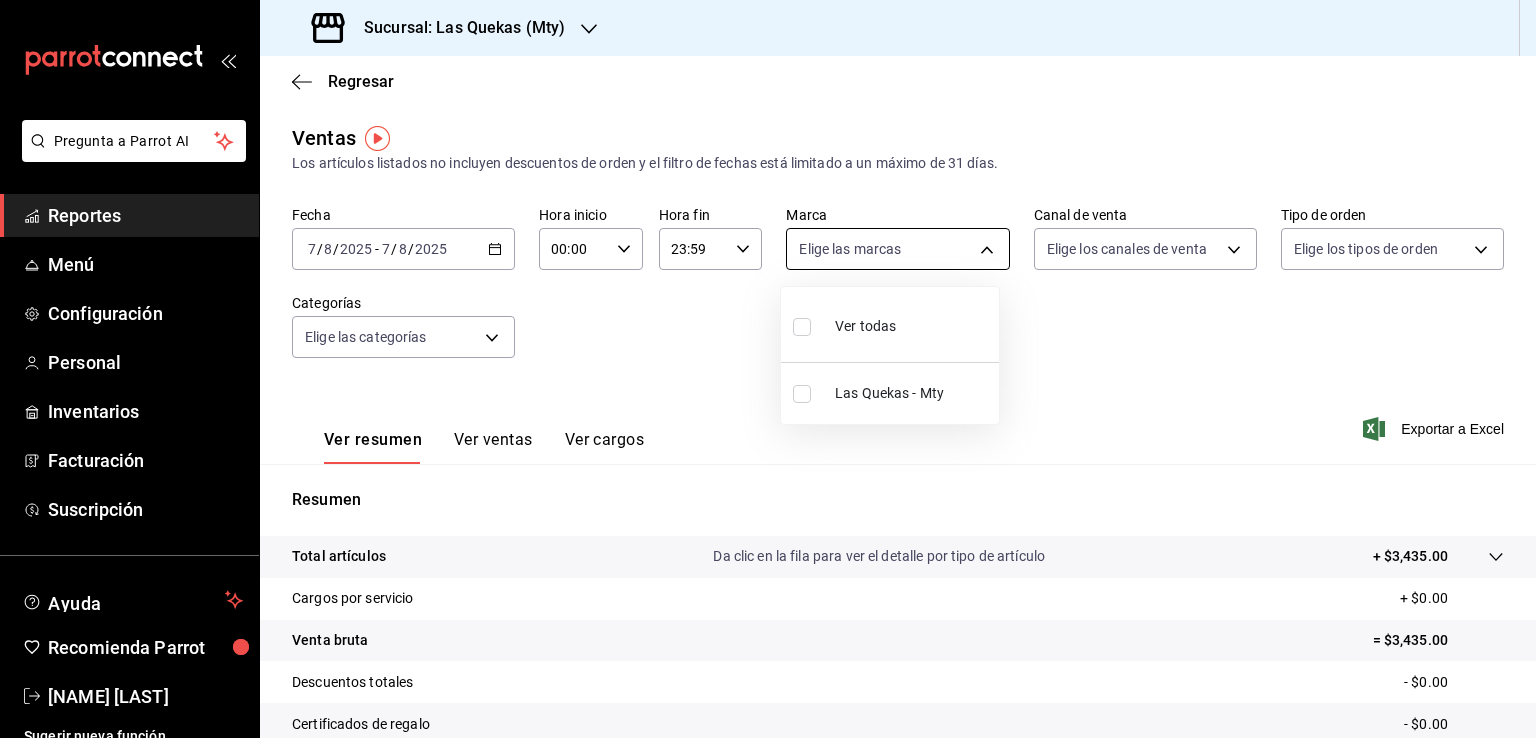 click on "Pregunta a Parrot AI Reportes   Menú   Configuración   Personal   Inventarios   Facturación   Suscripción   Ayuda Recomienda Parrot   [NAME]   Sugerir nueva función   Sucursal: Las Quekas ([CITY]) Regresar Ventas Los artículos listados no incluyen descuentos de orden y el filtro de fechas está limitado a un máximo de 31 días. Fecha 2025-08-07 7 / 8 / 2025 - 2025-08-07 7 / 8 / 2025 Hora inicio 00:00 Hora inicio Hora fin 23:59 Hora fin Marca Elige las marcas Canal de venta Elige los canales de venta Tipo de orden Elige los tipos de orden Categorías Elige las categorías Ver resumen Ver ventas Ver cargos Exportar a Excel Resumen Total artículos Da clic en la fila para ver el detalle por tipo de artículo + $3,435.00 Cargos por servicio + $0.00 Venta bruta = $3,435.00 Descuentos totales - $0.00 Certificados de regalo - $0.00 Venta total = $3,435.00 Impuestos - $473.79 Venta neta = $2,961.21 Pregunta a Parrot AI Reportes   Menú   Configuración   Personal   Inventarios   Facturación     Ayuda" at bounding box center [768, 369] 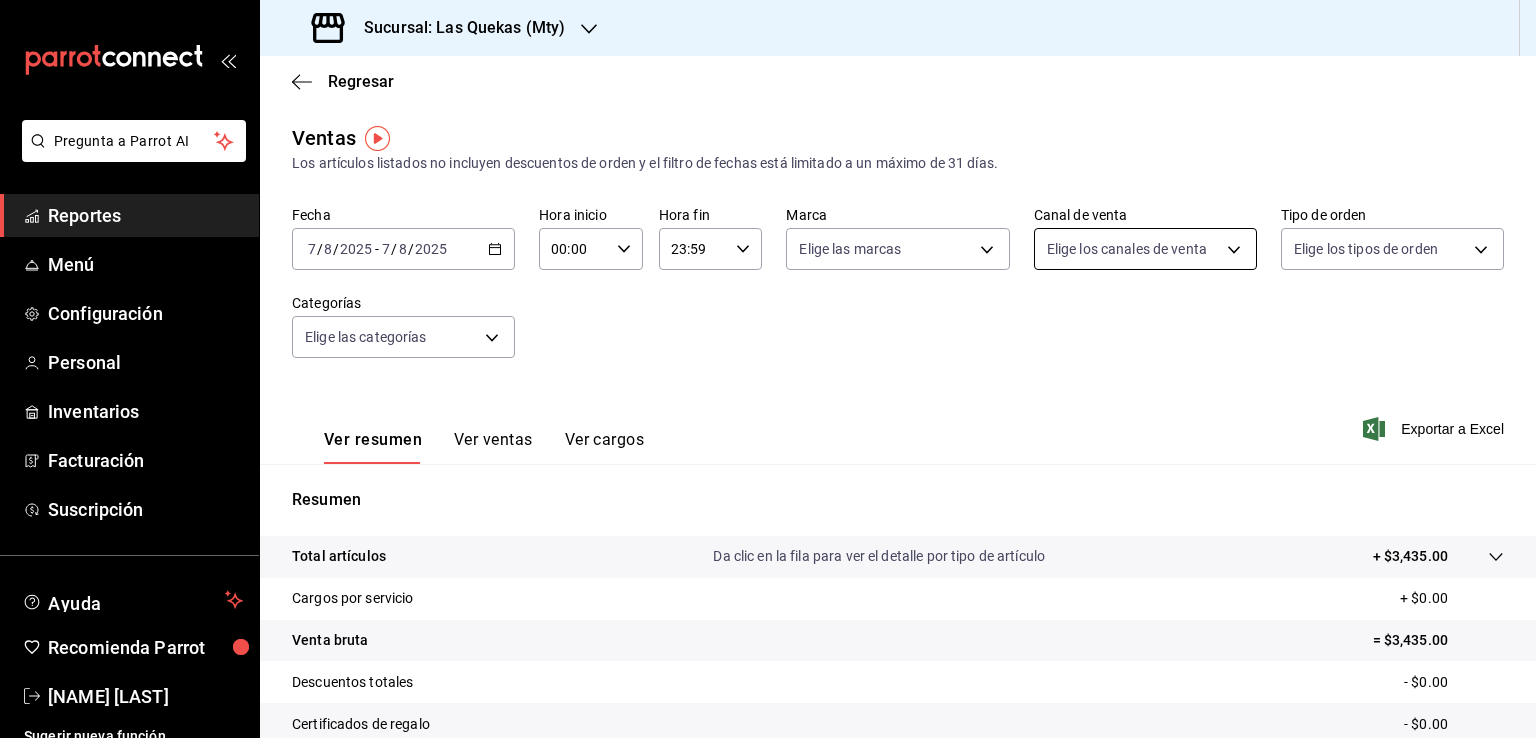 click on "Pregunta a Parrot AI Reportes   Menú   Configuración   Personal   Inventarios   Facturación   Suscripción   Ayuda Recomienda Parrot   [NAME]   Sugerir nueva función   Sucursal: Las Quekas ([CITY]) Regresar Ventas Los artículos listados no incluyen descuentos de orden y el filtro de fechas está limitado a un máximo de 31 días. Fecha 2025-08-07 7 / 8 / 2025 - 2025-08-07 7 / 8 / 2025 Hora inicio 00:00 Hora inicio Hora fin 23:59 Hora fin Marca Elige las marcas Canal de venta Elige los canales de venta Tipo de orden Elige los tipos de orden Categorías Elige las categorías Ver resumen Ver ventas Ver cargos Exportar a Excel Resumen Total artículos Da clic en la fila para ver el detalle por tipo de artículo + $3,435.00 Cargos por servicio + $0.00 Venta bruta = $3,435.00 Descuentos totales - $0.00 Certificados de regalo - $0.00 Venta total = $3,435.00 Impuestos - $473.79 Venta neta = $2,961.21 Pregunta a Parrot AI Reportes   Menú   Configuración   Personal   Inventarios   Facturación     Ayuda" at bounding box center (768, 369) 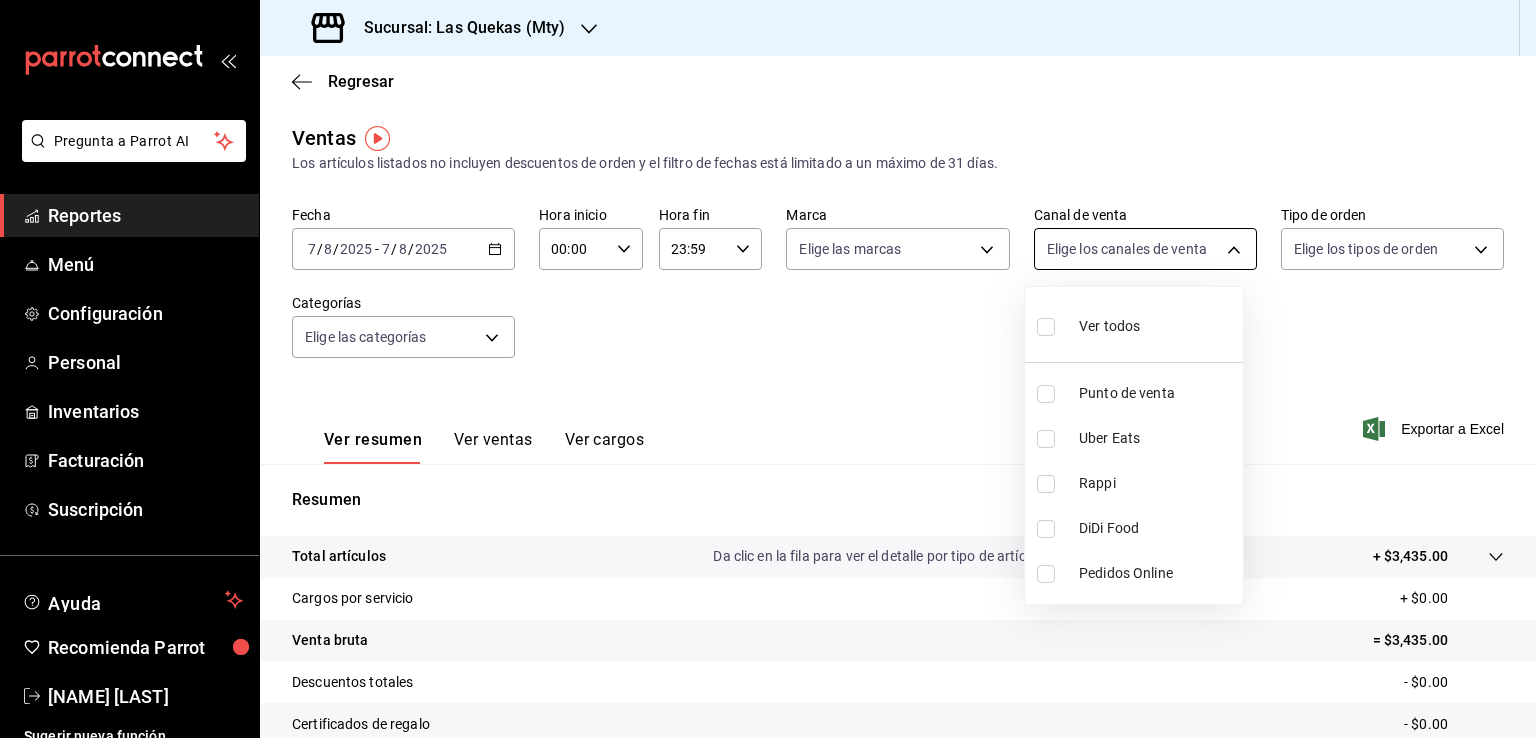 click at bounding box center [768, 369] 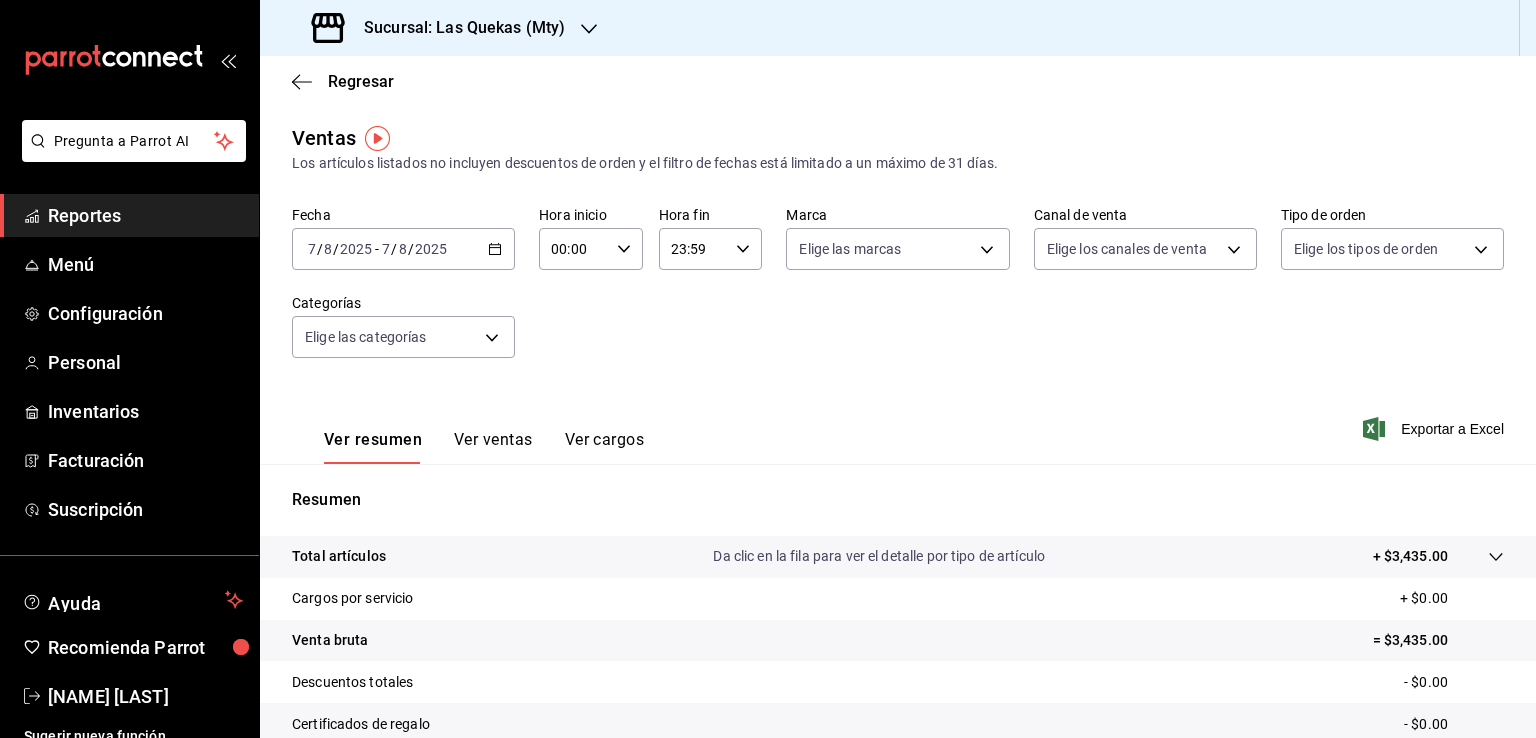 click on "2025-08-07 7 / 8 / 2025 - 2025-08-07 7 / 8 / 2025" at bounding box center (403, 249) 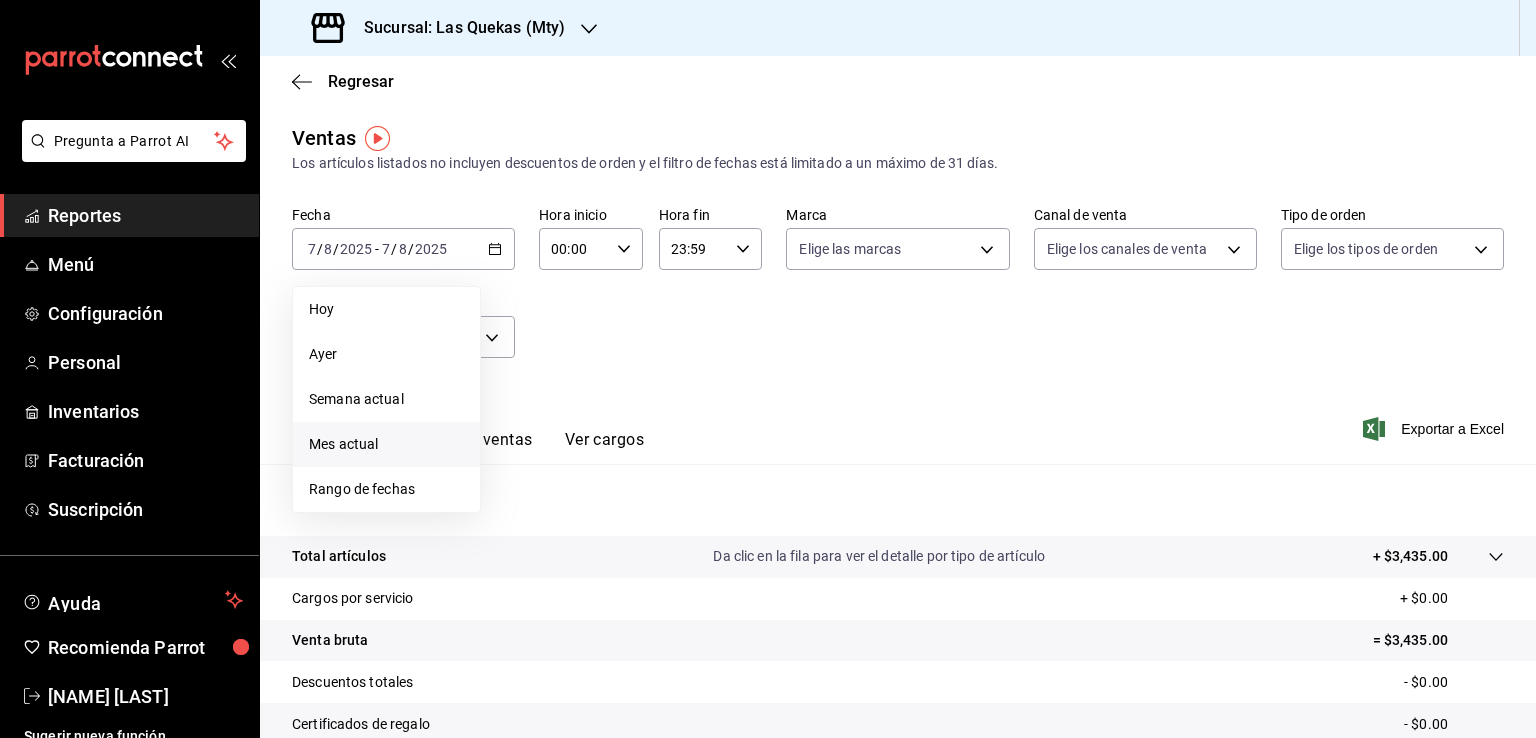 click on "Mes actual" at bounding box center (386, 444) 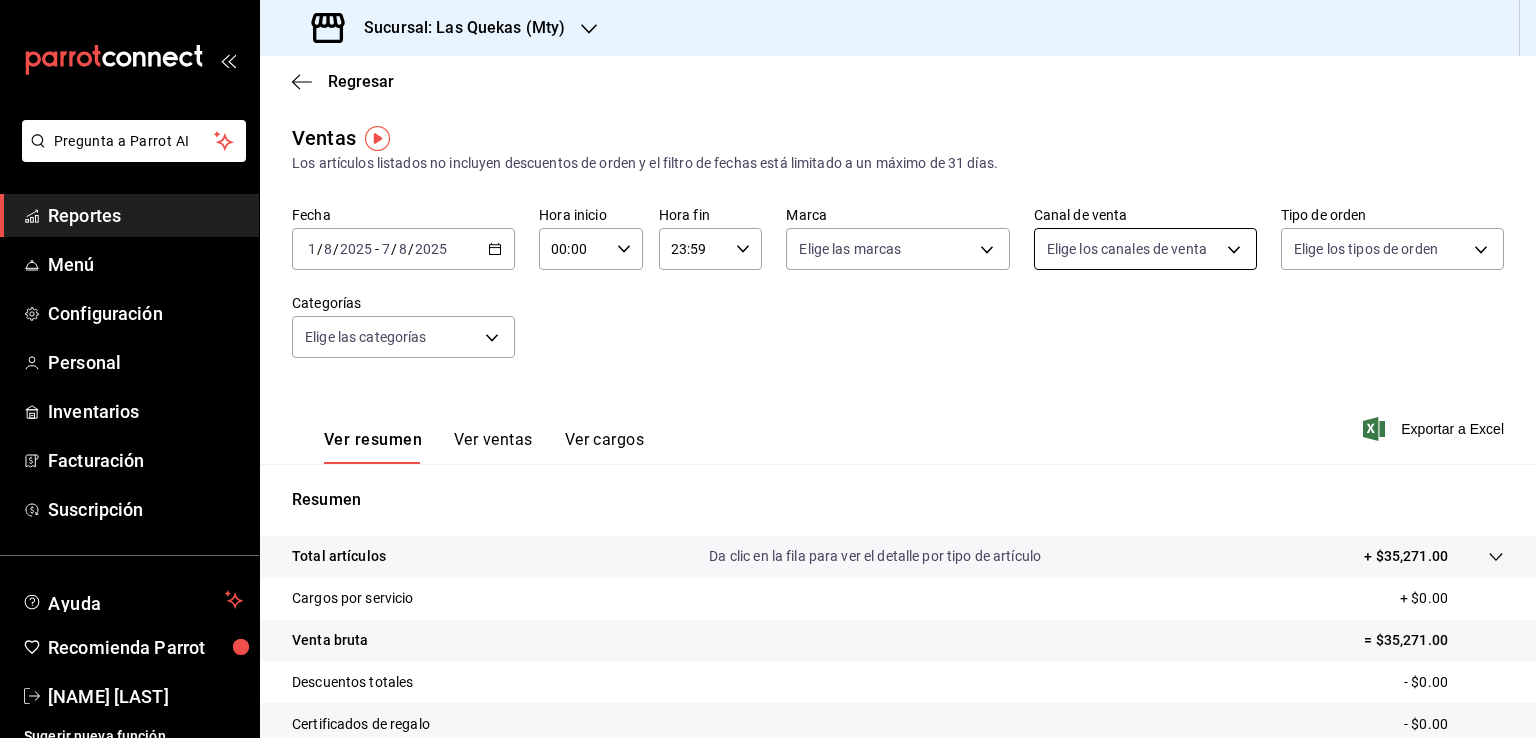 click on "Pregunta a Parrot AI Reportes   Menú   Configuración   Personal   Inventarios   Facturación     Ayuda" at bounding box center [768, 369] 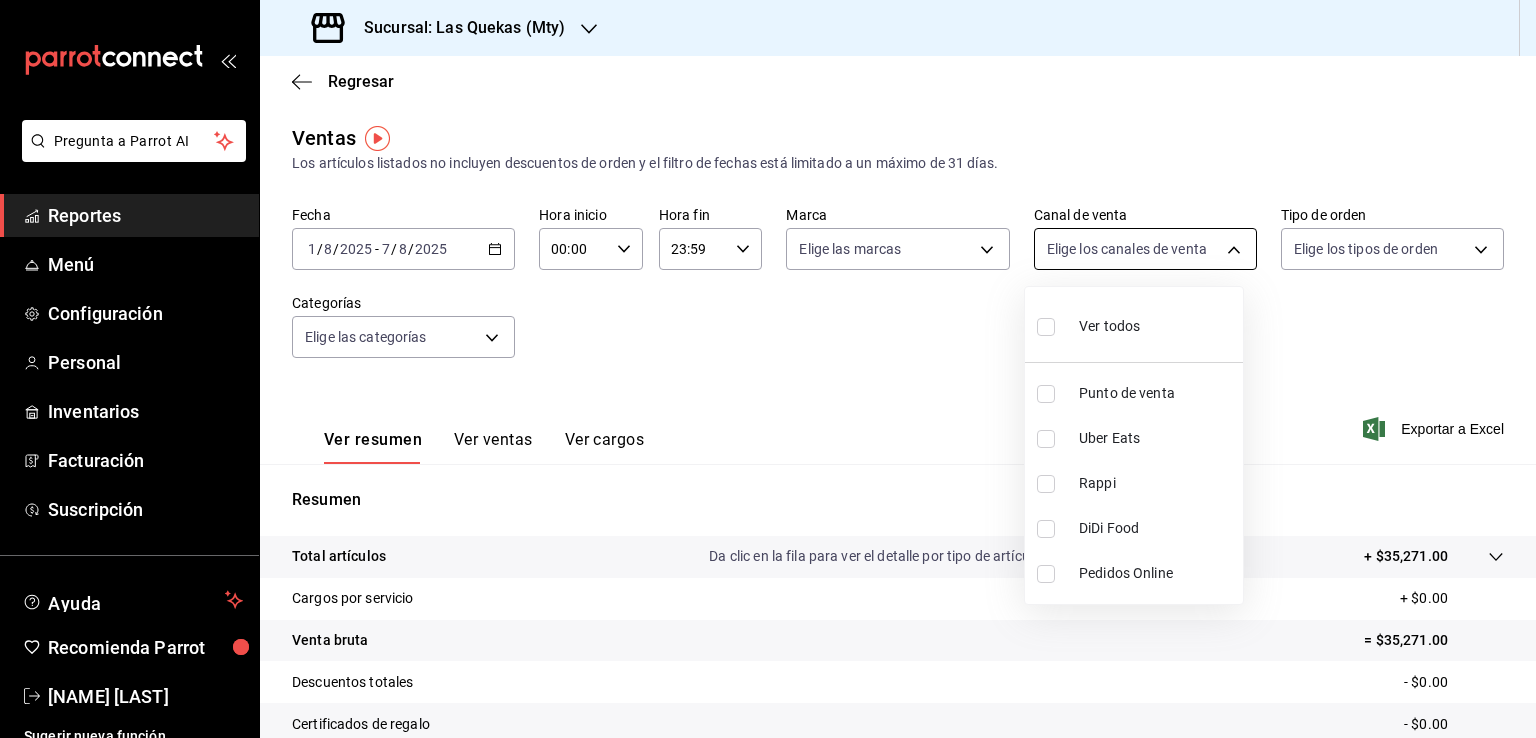 click at bounding box center (768, 369) 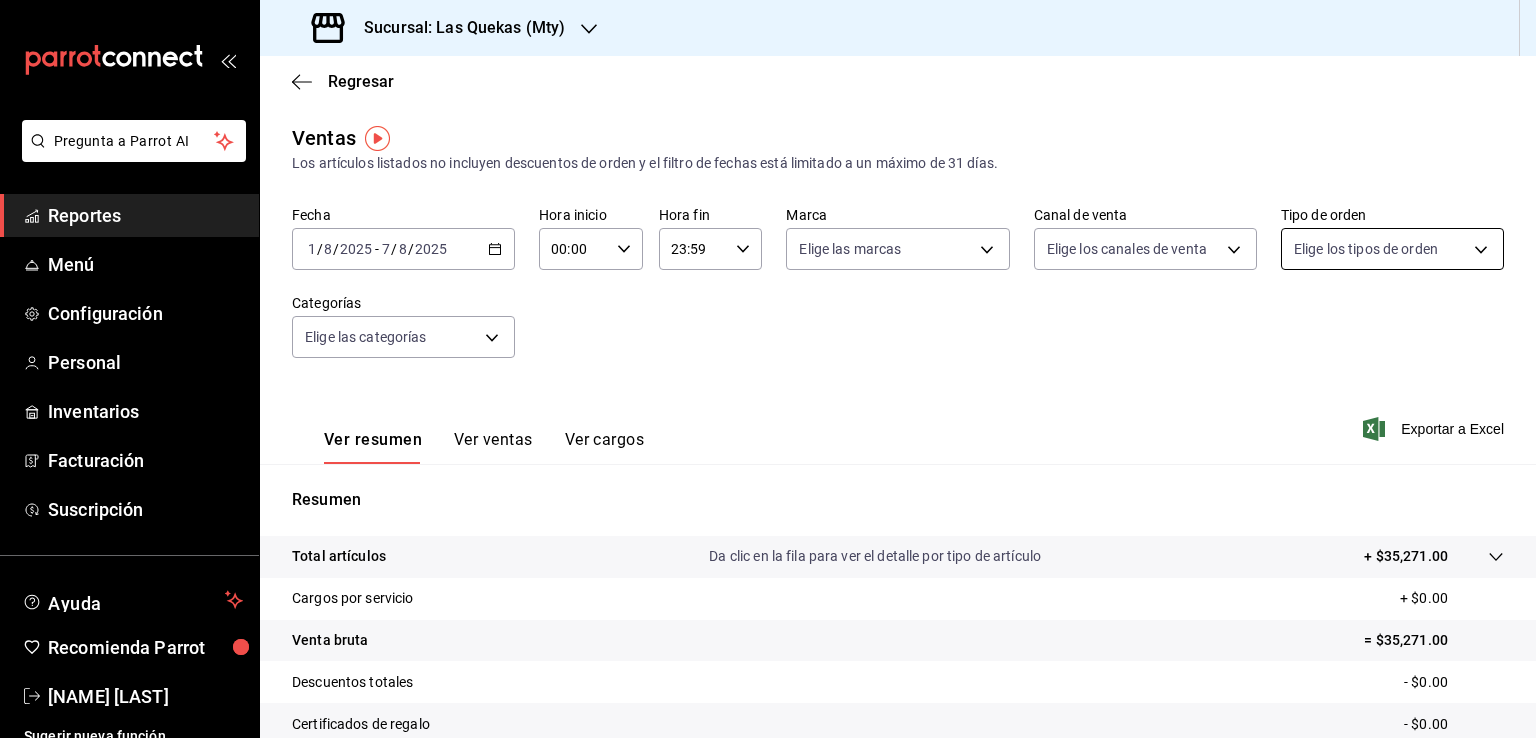 click on "Pregunta a Parrot AI Reportes   Menú   Configuración   Personal   Inventarios   Facturación     Ayuda" at bounding box center [768, 369] 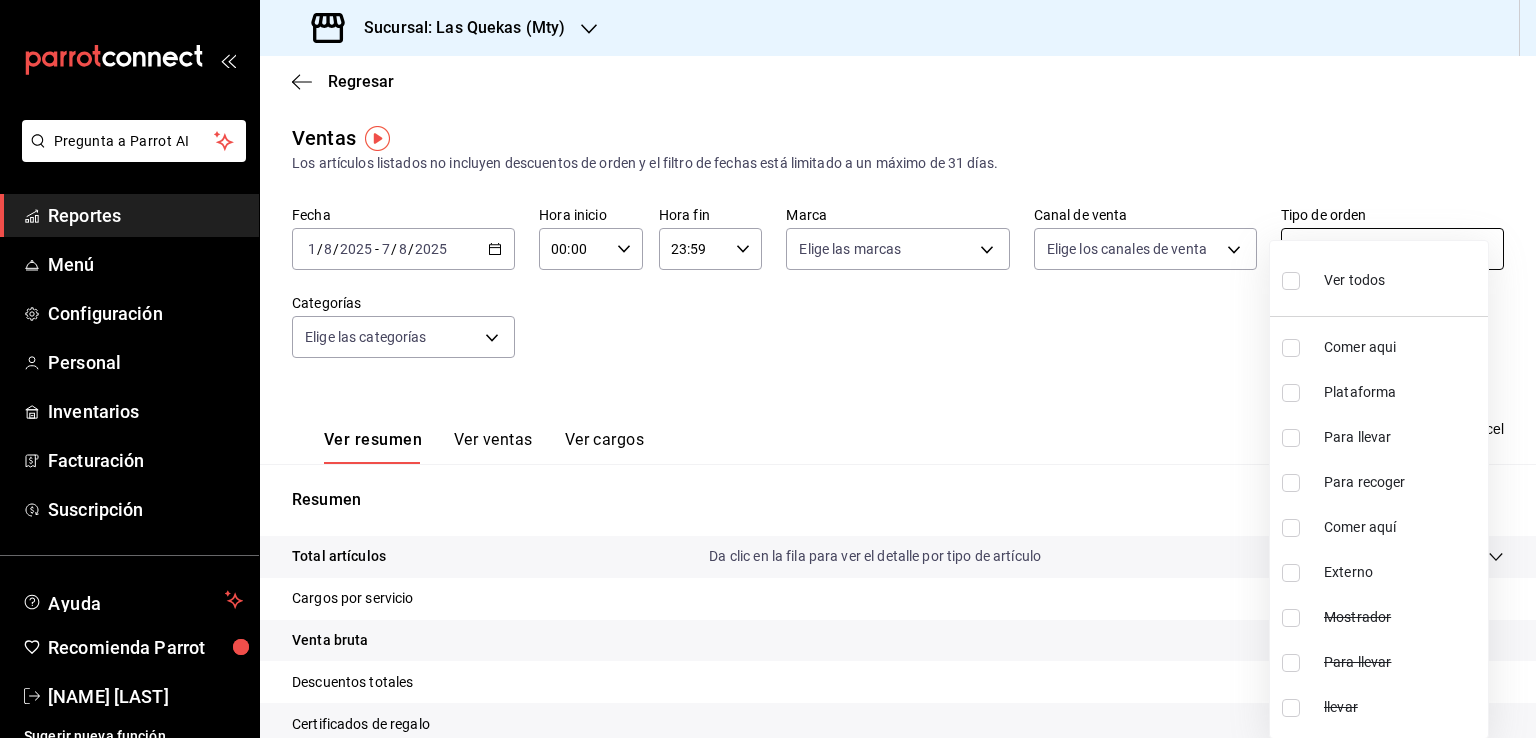 click on "Ver todos" at bounding box center [1333, 278] 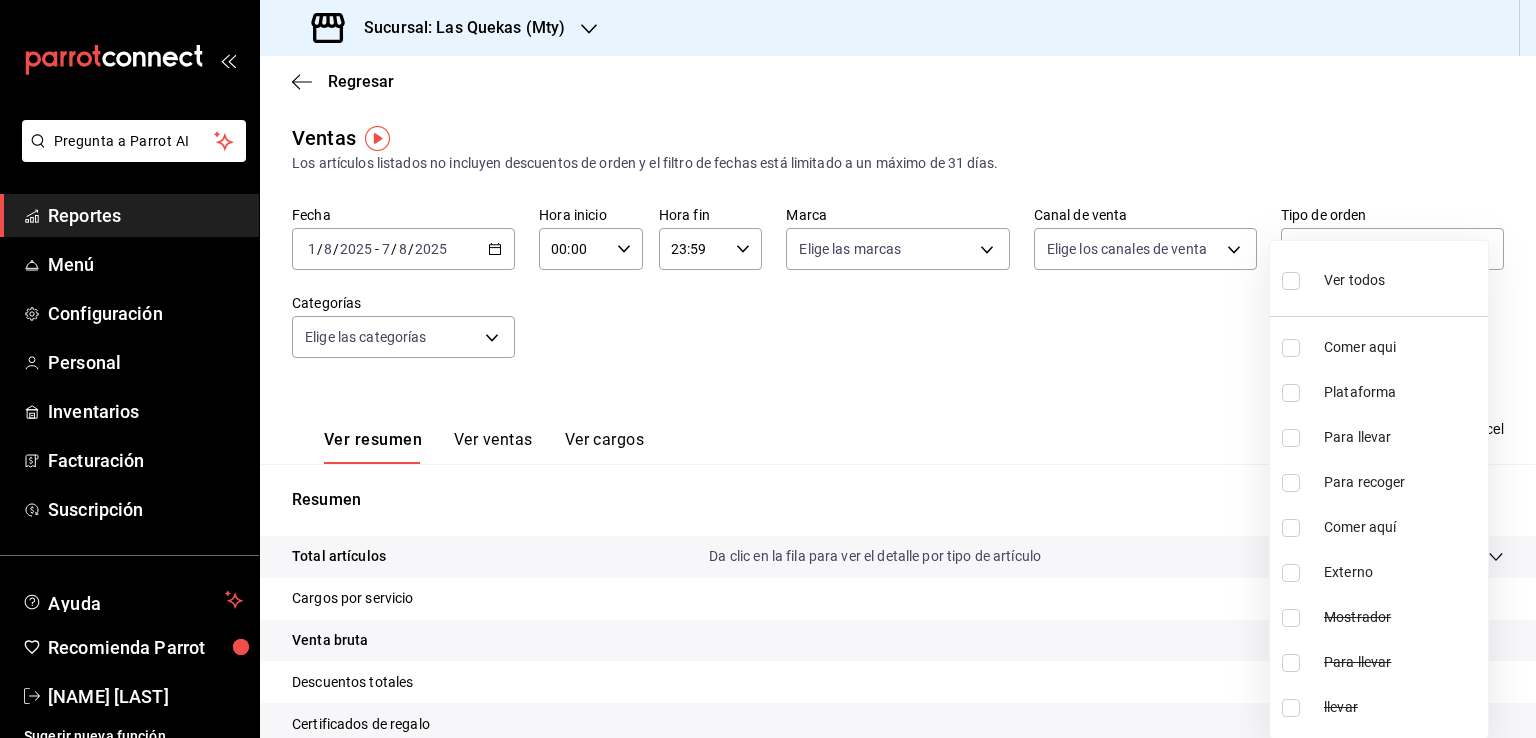 type on "5970a2f3-8e3a-48a5-9e07-2049224fb44a,e17f9ce6-ee0b-48e6-a449-0d5d6e47c1b9,0d22799e-a545-44c2-a7e1-2175d3732131,14e983c6-ee65-457a-ba2e-689b81ceeaa3,2d306f22-dd2d-4e3e-8d60-9906f6bd8cf1,EXTERNAL,78d8700e-5a41-4c18-afdc-40d612fd97d1,c7eab256-260d-4b63-8904-98bdb5cc2776,cf8e5393-9de3-4d51-b91f-4ed05fe1c679" 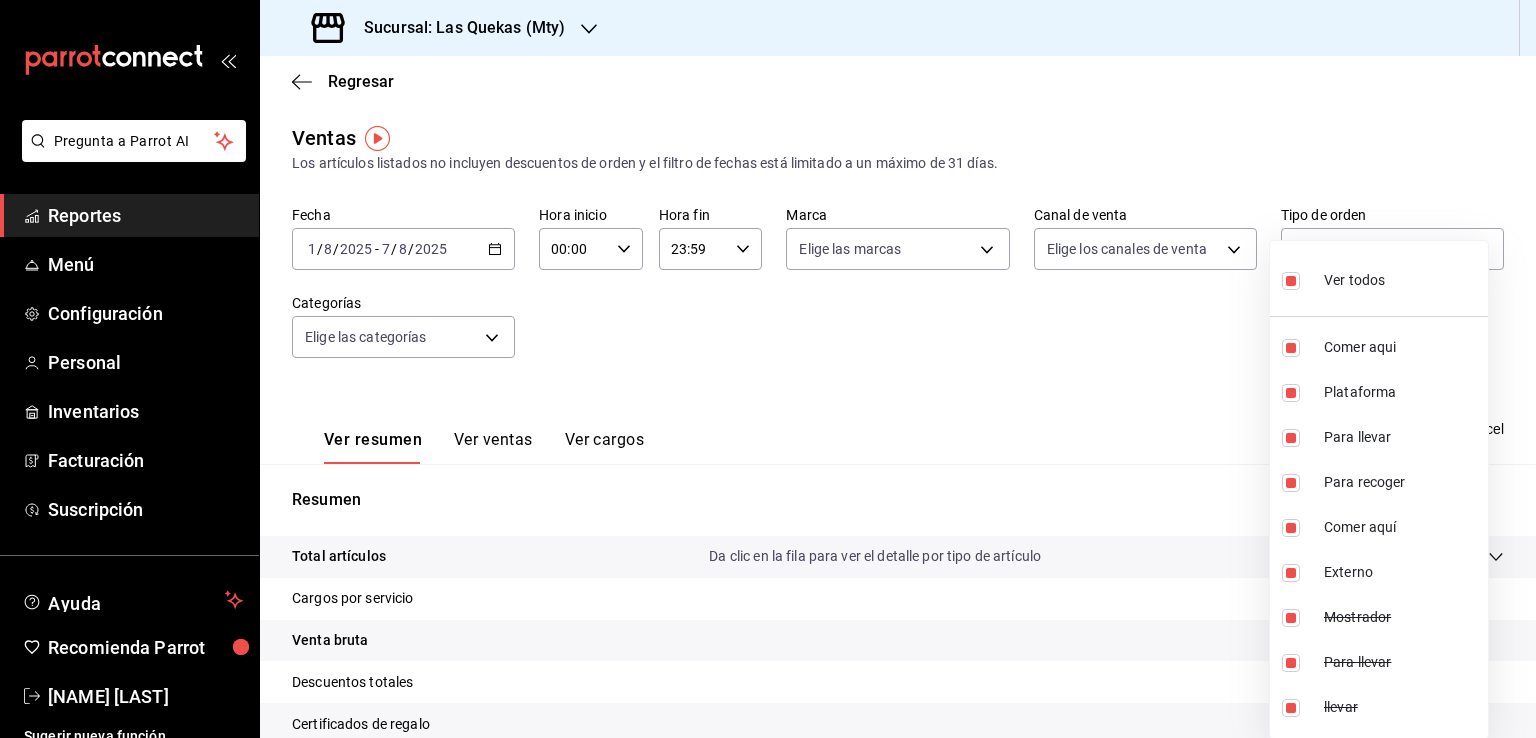 click at bounding box center [768, 369] 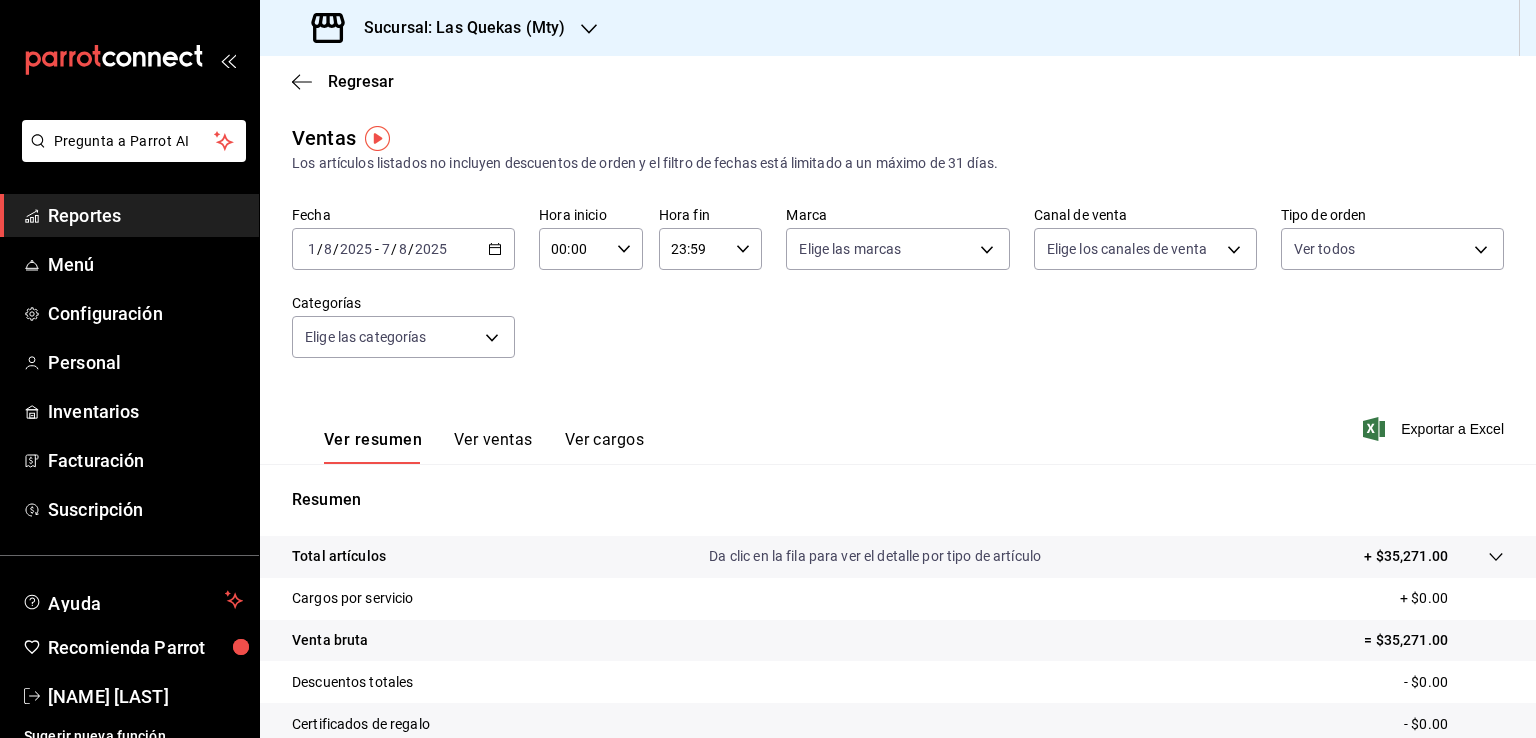 click on "Pregunta a Parrot AI Reportes   Menú   Configuración   Personal   Inventarios   Facturación   Suscripción   Ayuda Recomienda Parrot   [NAME]   Sugerir nueva función   Sucursal: Las Quekas ([CITY]) Regresar Ventas Los artículos listados no incluyen descuentos de orden y el filtro de fechas está limitado a un máximo de 31 días. Fecha 2025-08-01 1 / 8 / 2025 - 2025-08-07 7 / 8 / 2025 Hora inicio 00:00 Hora inicio Hora fin 23:59 Hora fin Marca Elige las marcas Canal de venta Elige los canales de venta Tipo de orden Ver todos [UUID],[UUID],[UUID],[UUID],[UUID],EXTERNAL,[UUID],[UUID],[UUID] Categorías Elige las categorías Ver resumen Ver ventas Ver cargos Exportar a Excel Resumen Total artículos Da clic en la fila para ver el detalle por tipo de artículo" at bounding box center [768, 369] 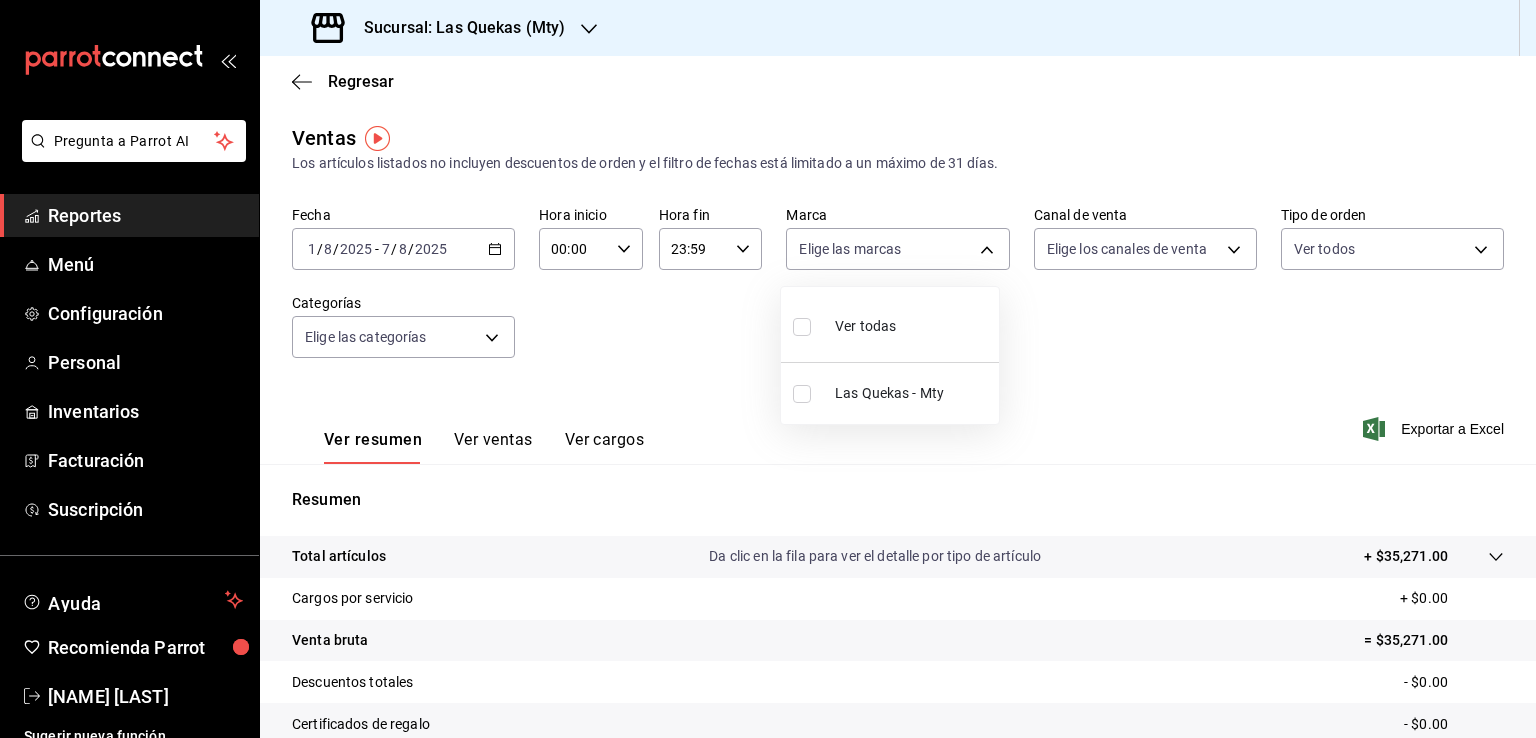 click at bounding box center (768, 369) 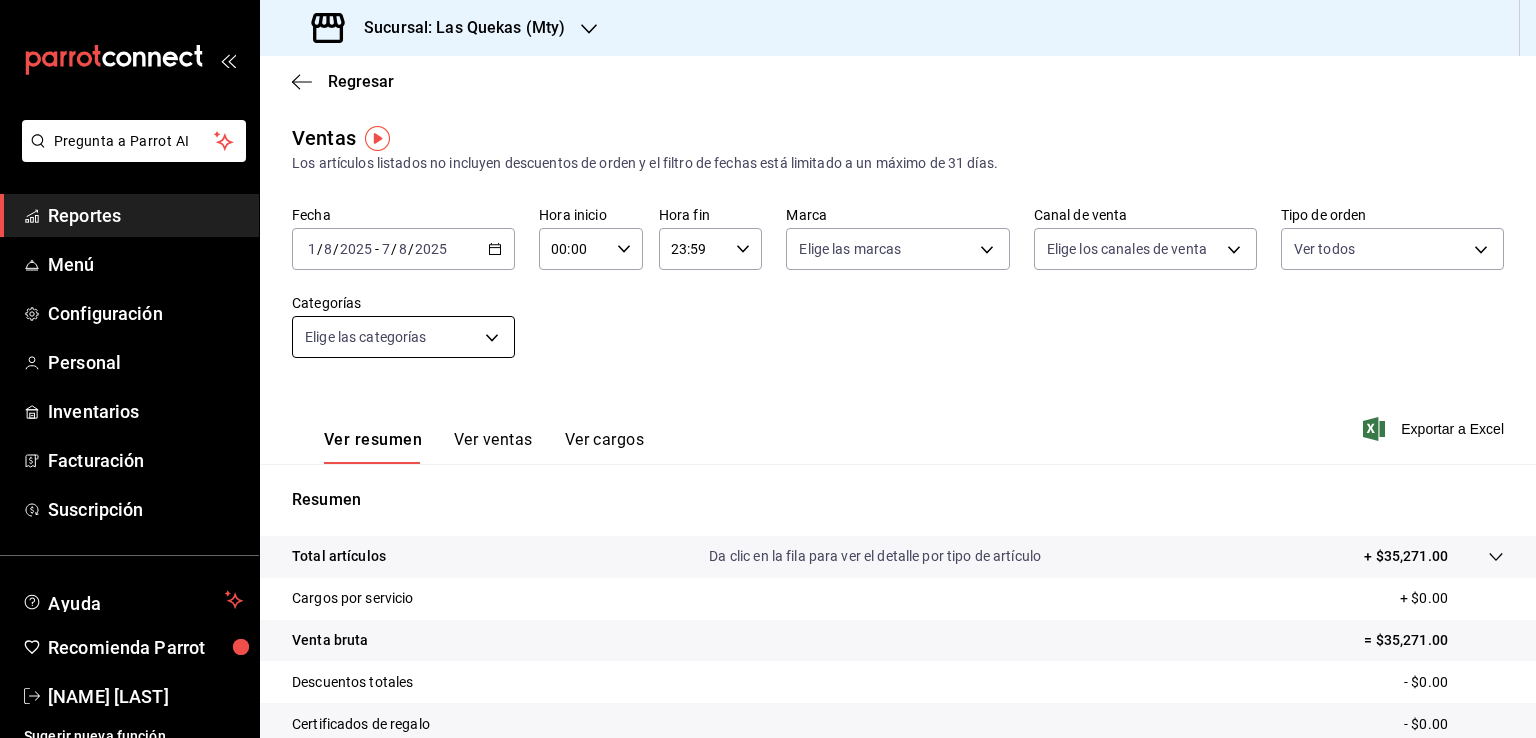 click on "Pregunta a Parrot AI Reportes   Menú   Configuración   Personal   Inventarios   Facturación   Suscripción   Ayuda Recomienda Parrot   [NAME]   Sugerir nueva función   Sucursal: Las Quekas ([CITY]) Regresar Ventas Los artículos listados no incluyen descuentos de orden y el filtro de fechas está limitado a un máximo de 31 días. Fecha 2025-08-01 1 / 8 / 2025 - 2025-08-07 7 / 8 / 2025 Hora inicio 00:00 Hora inicio Hora fin 23:59 Hora fin Marca Elige las marcas Canal de venta Elige los canales de venta Tipo de orden Ver todos [UUID],[UUID],[UUID],[UUID],[UUID],EXTERNAL,[UUID],[UUID],[UUID] Categorías Elige las categorías Ver resumen Ver ventas Ver cargos Exportar a Excel Resumen Total artículos Da clic en la fila para ver el detalle por tipo de artículo" at bounding box center [768, 369] 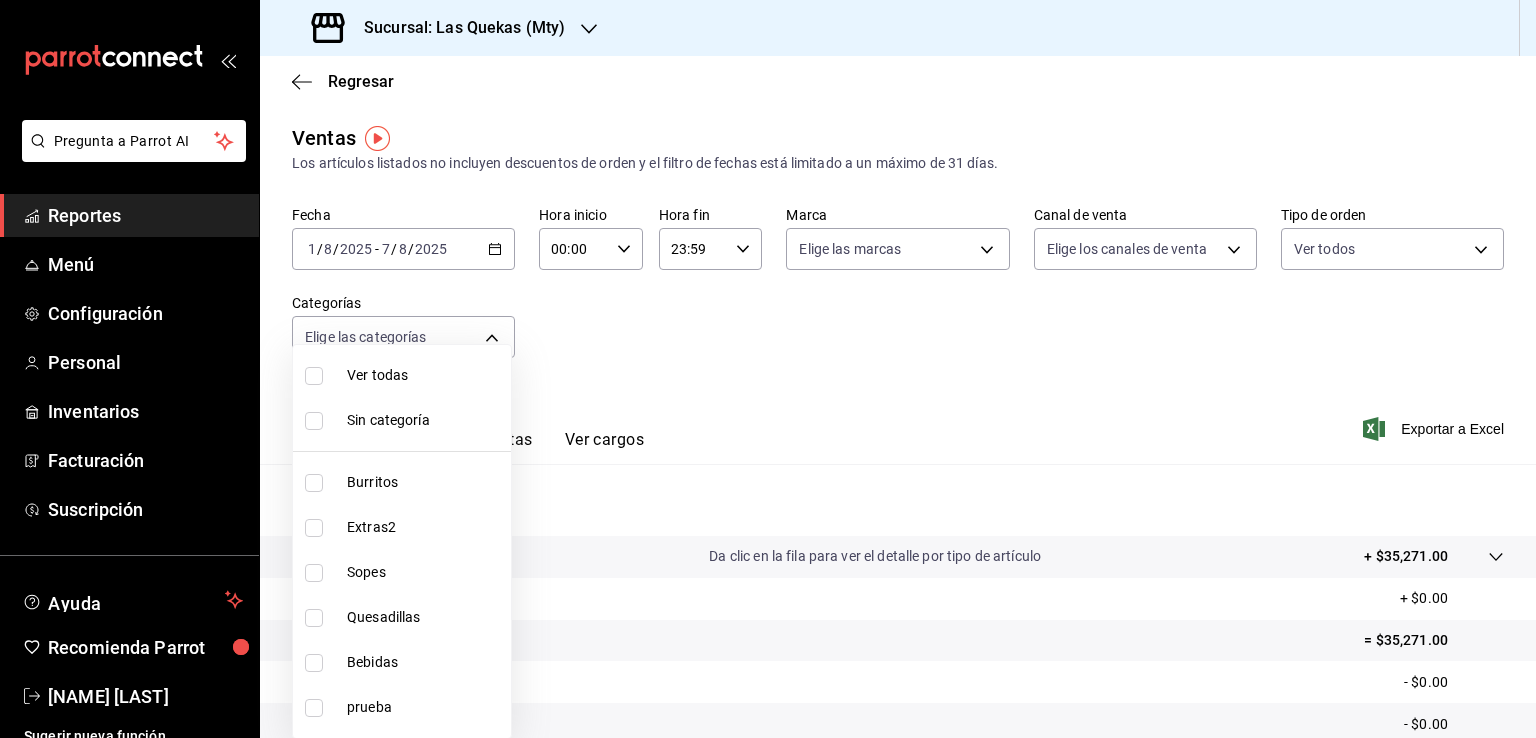 click at bounding box center [314, 483] 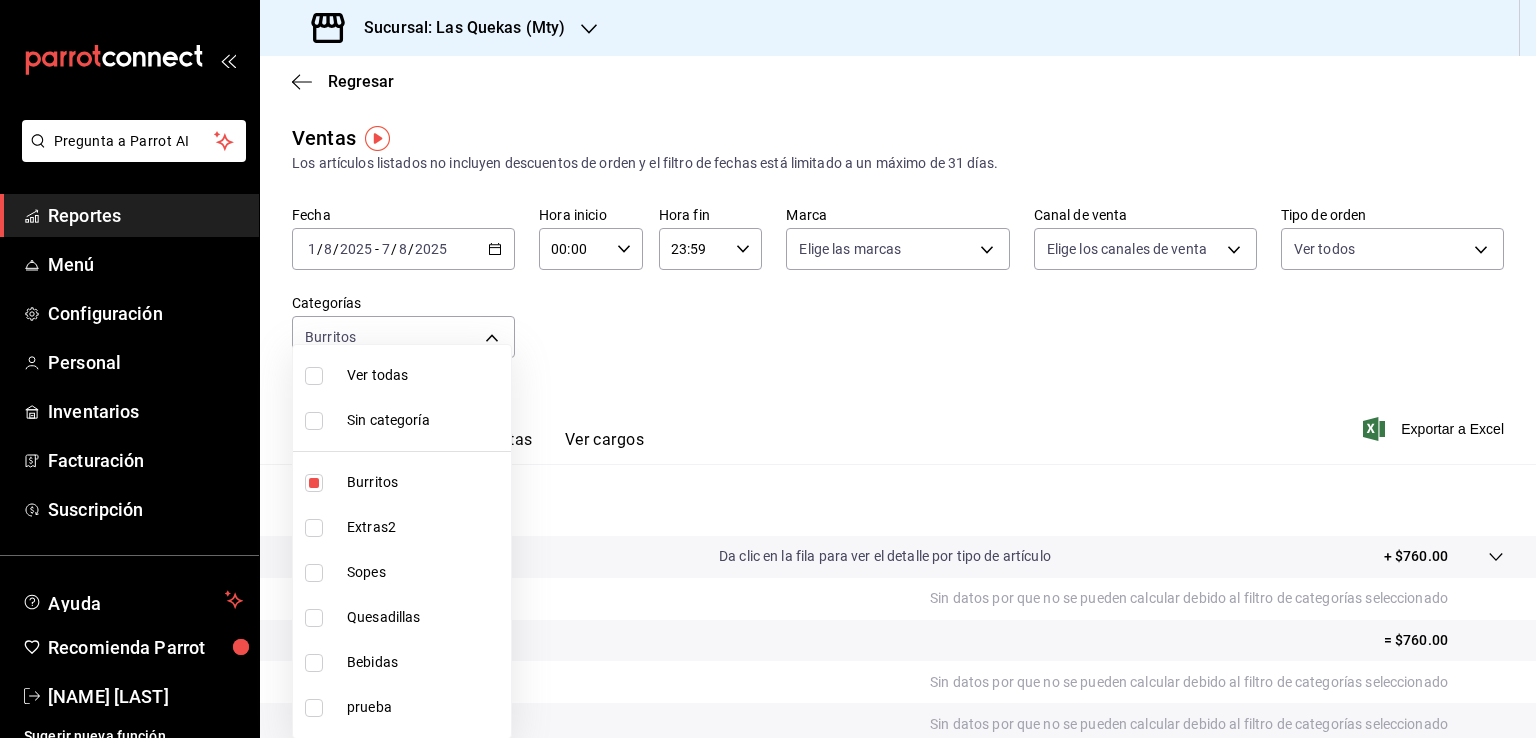 click at bounding box center [768, 369] 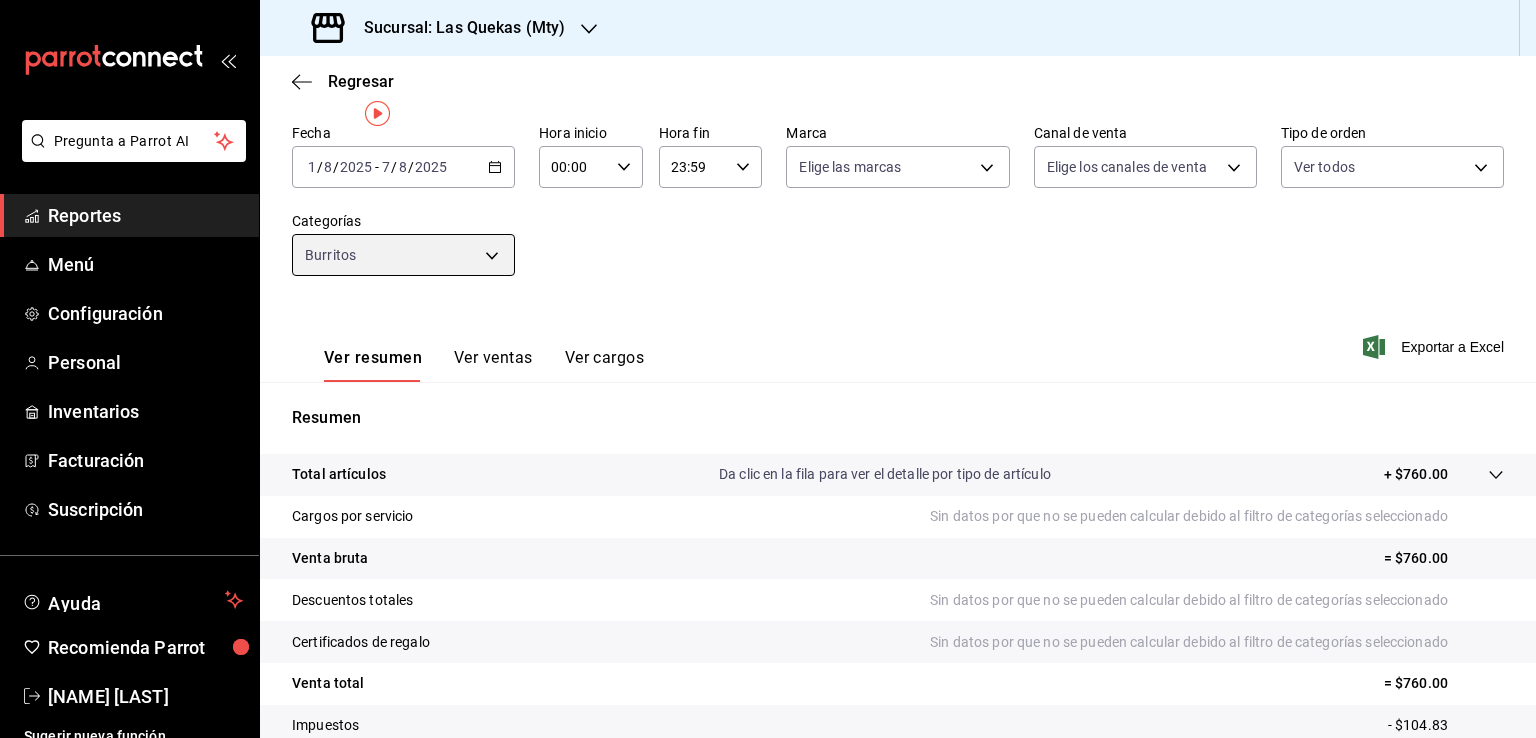 scroll, scrollTop: 200, scrollLeft: 0, axis: vertical 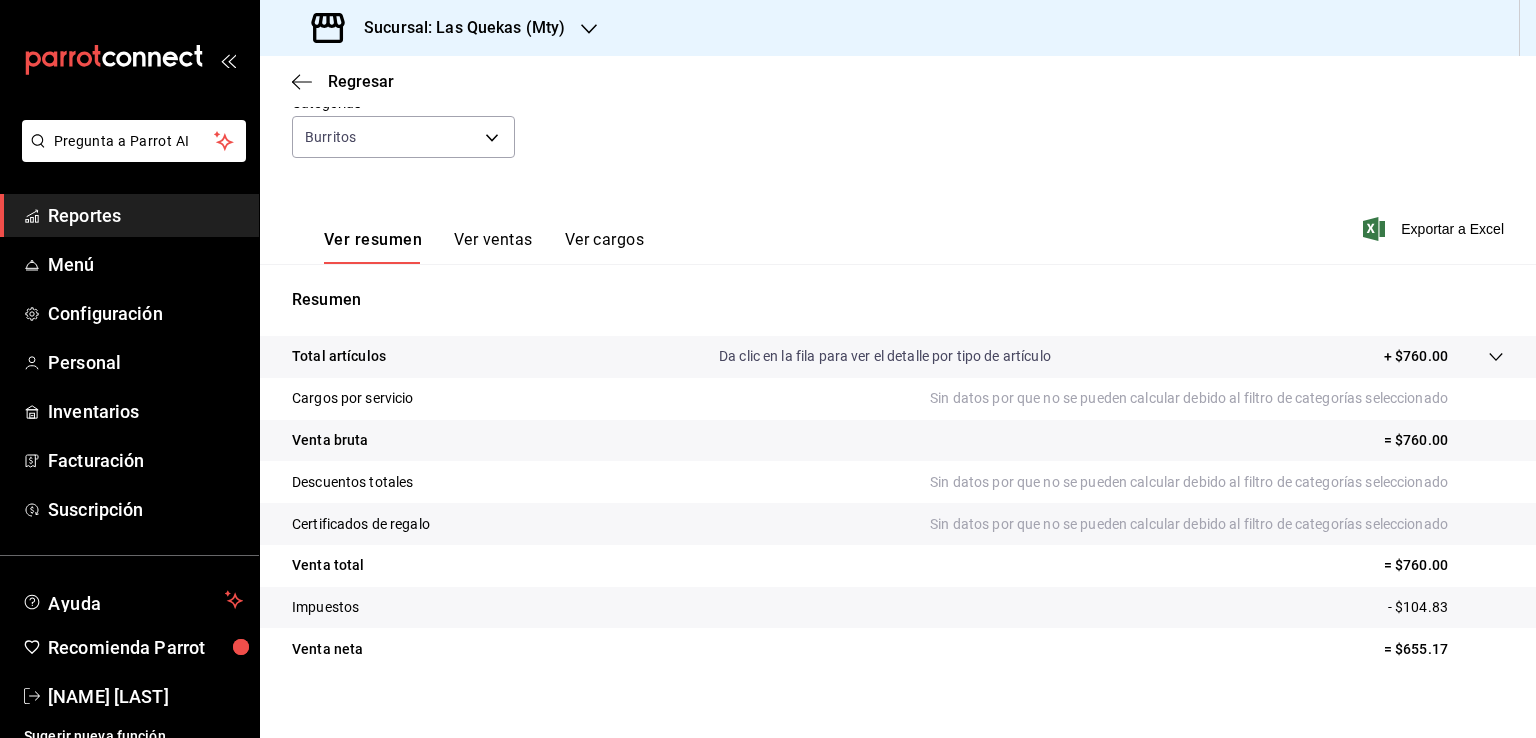 click on "Ver ventas" at bounding box center [493, 247] 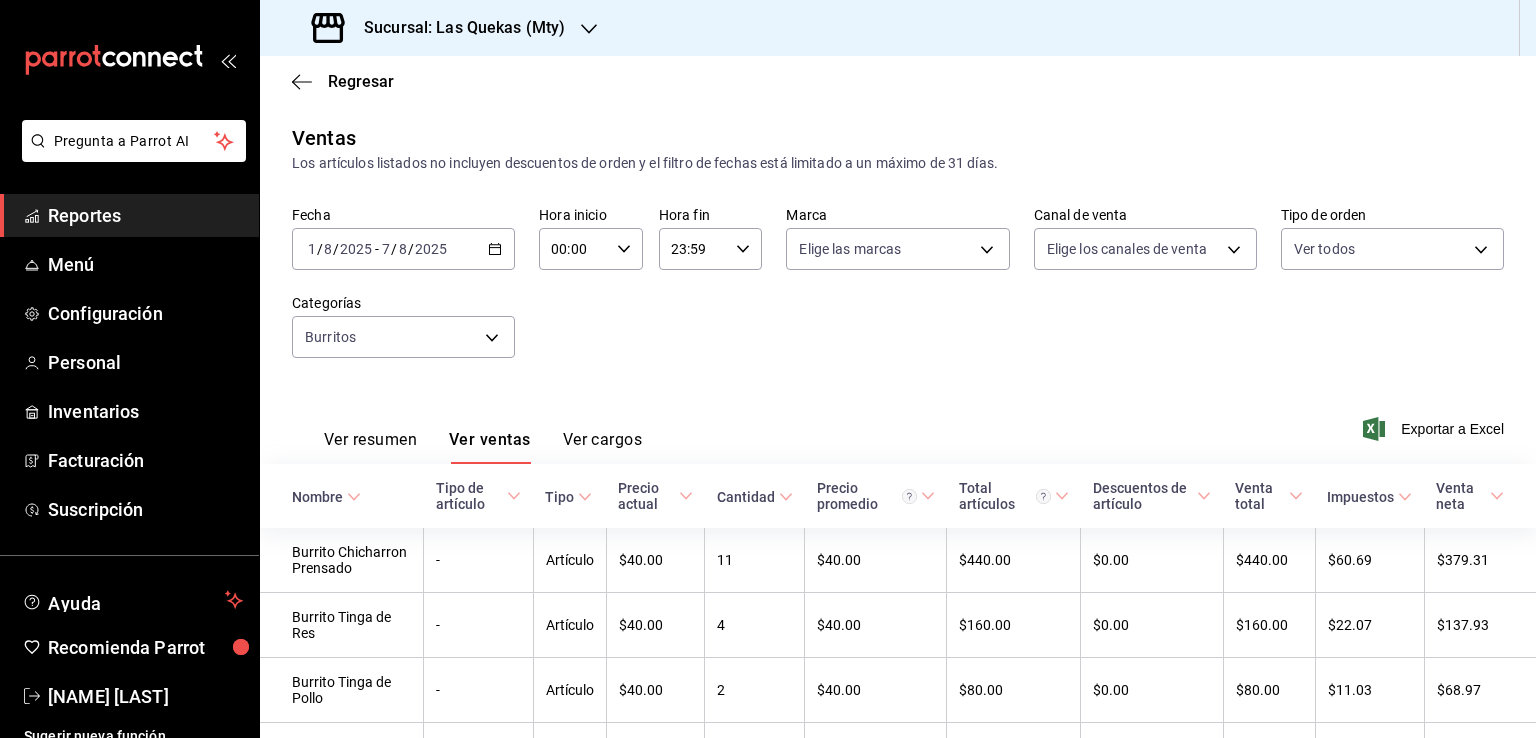 scroll, scrollTop: 196, scrollLeft: 0, axis: vertical 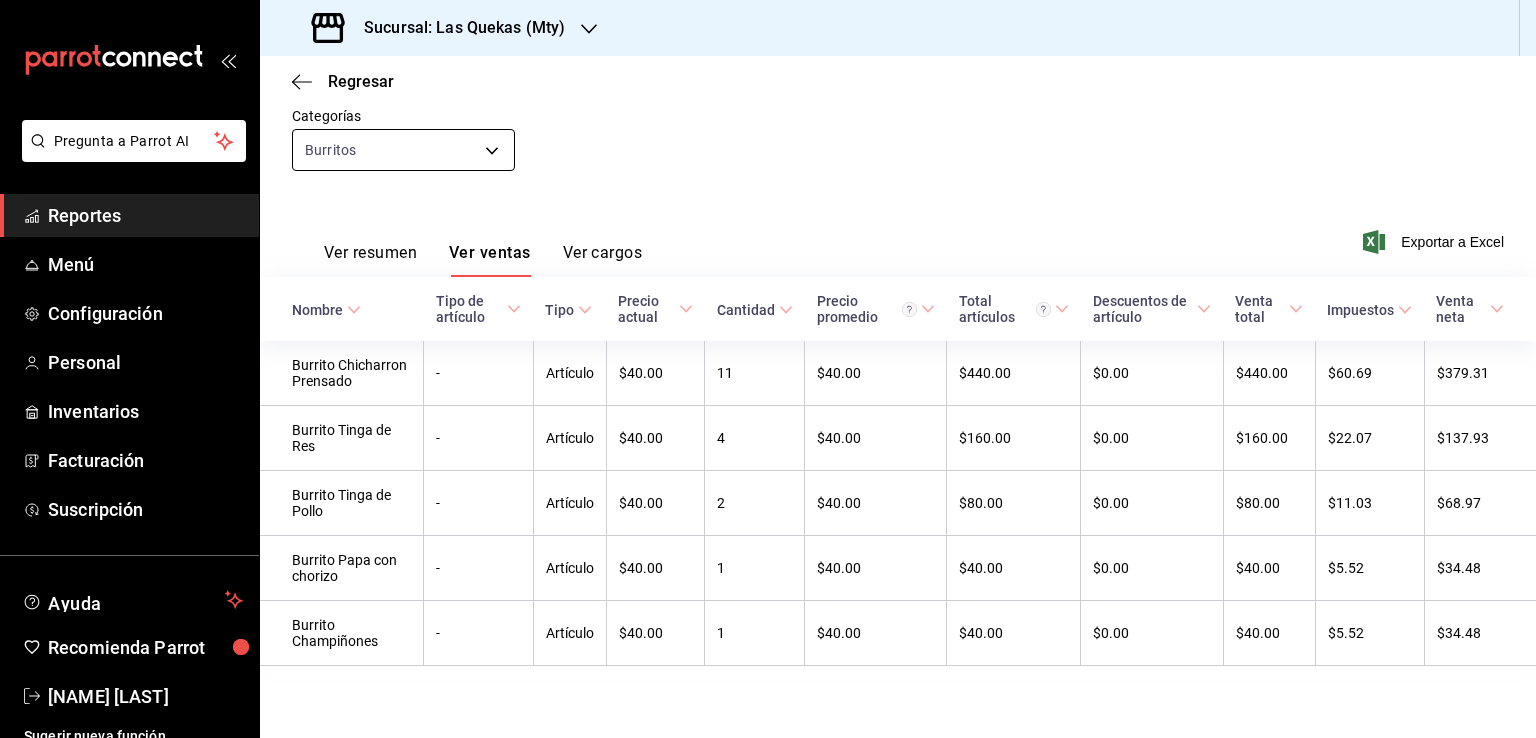 click on "Pregunta a Parrot AI Reportes   Menú   Configuración   Personal   Inventarios   Facturación   Suscripción   Ayuda Recomienda Parrot   [NAME]   Sugerir nueva función   Sucursal: Las Quekas ([CITY]) Regresar Ventas Los artículos listados no incluyen descuentos de orden y el filtro de fechas está limitado a un máximo de 31 días. Fecha 2025-08-01 1 / 8 / 2025 - 2025-08-07 7 / 8 / 2025 Hora inicio 00:00 Hora inicio Hora fin 23:59 Hora fin Marca Elige las marcas Canal de venta Elige los canales de venta Tipo de orden Ver todos [UUID],[UUID],[UUID],[UUID],[UUID],EXTERNAL,[UUID],[UUID],[UUID] Categorías Burritos [UUID] Ver resumen Ver ventas Ver cargos Exportar a Excel Nombre Tipo de artículo Tipo Precio actual Cantidad Precio promedio" at bounding box center [768, 369] 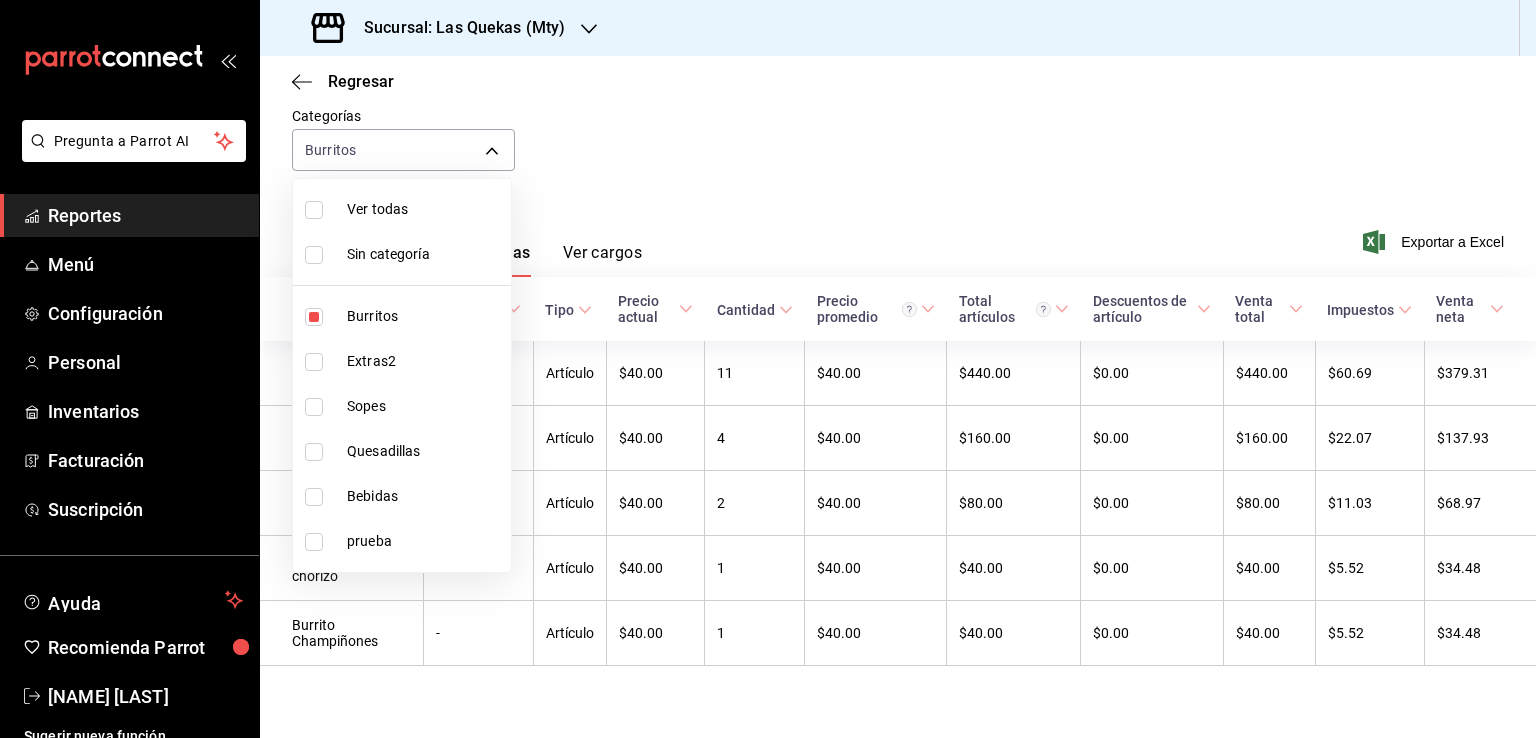 click at bounding box center (314, 452) 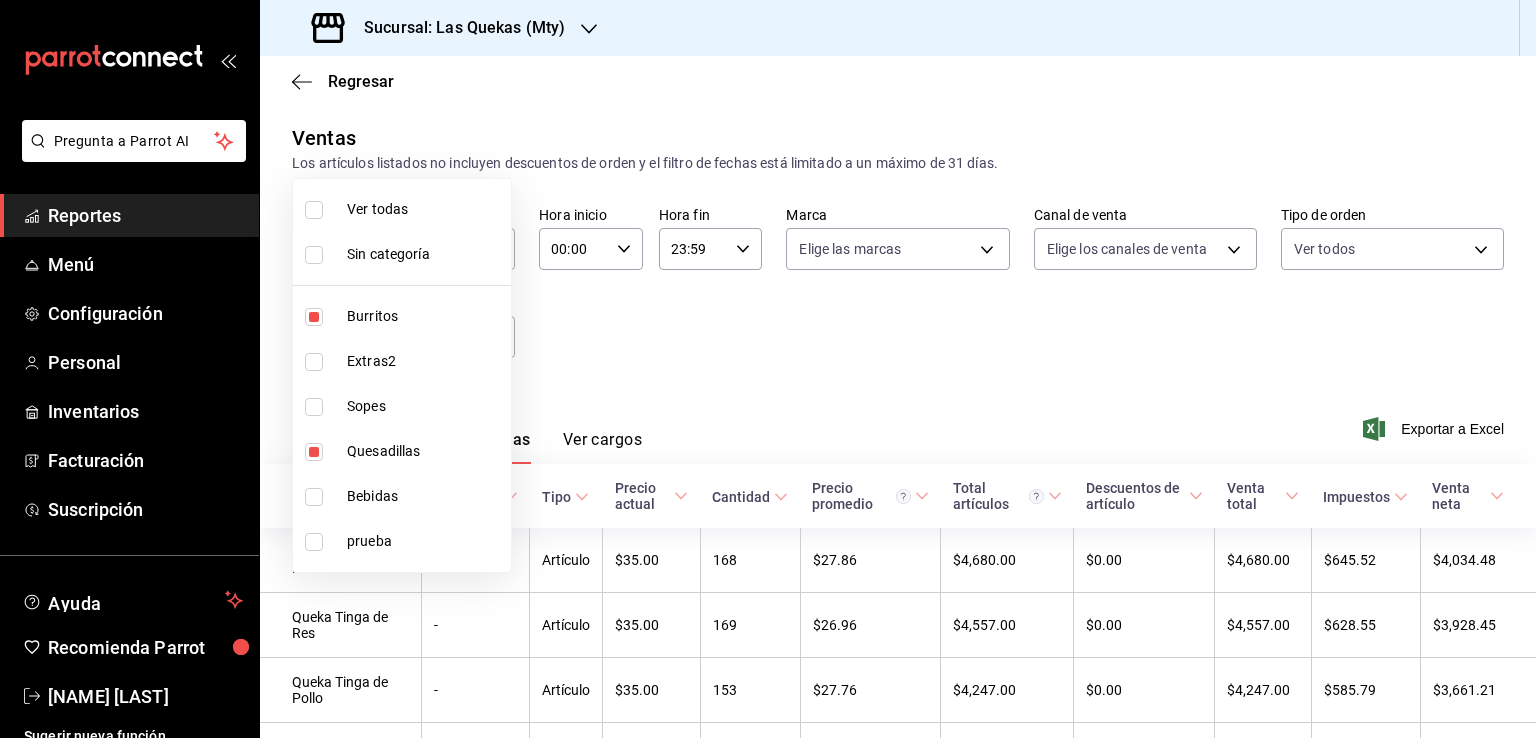 scroll, scrollTop: 196, scrollLeft: 0, axis: vertical 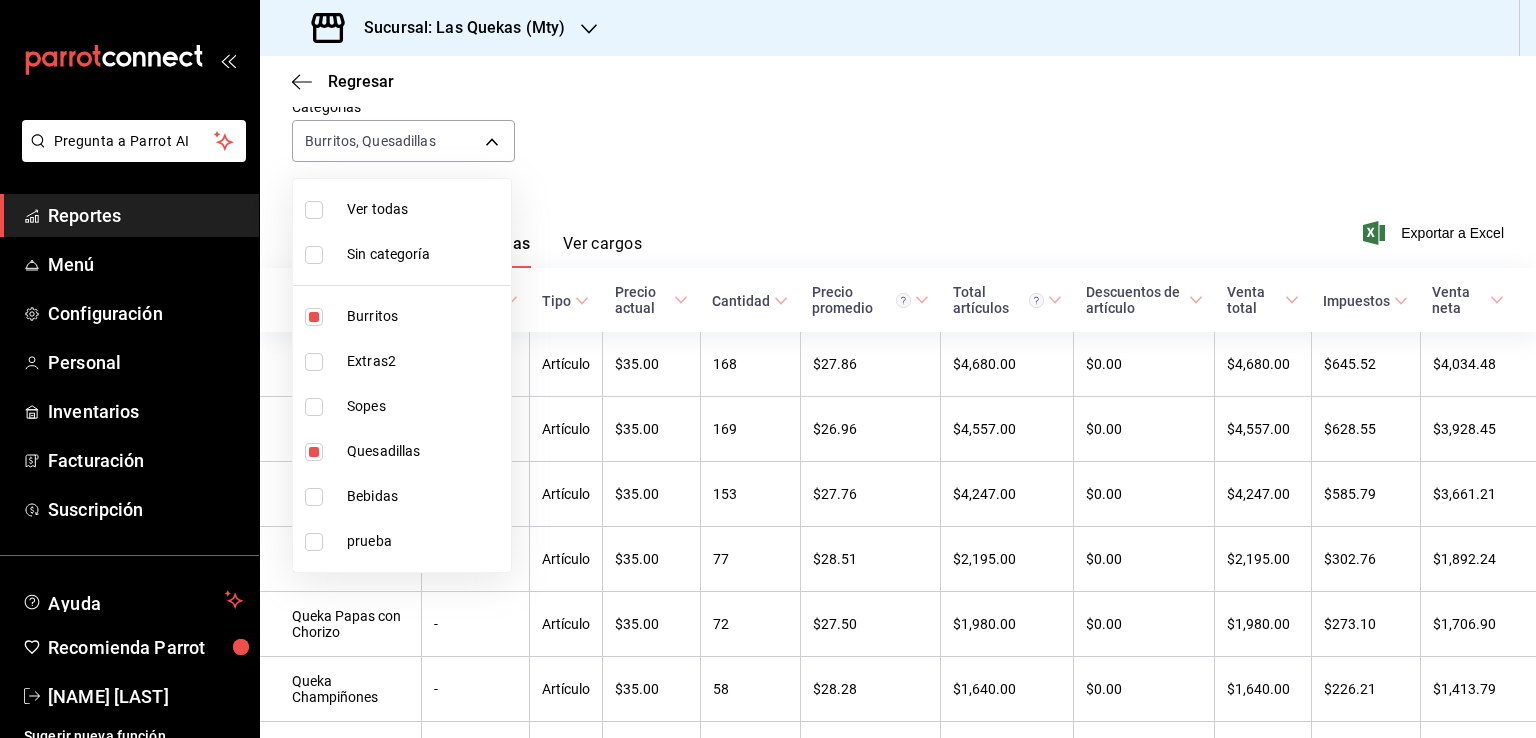 click at bounding box center [314, 317] 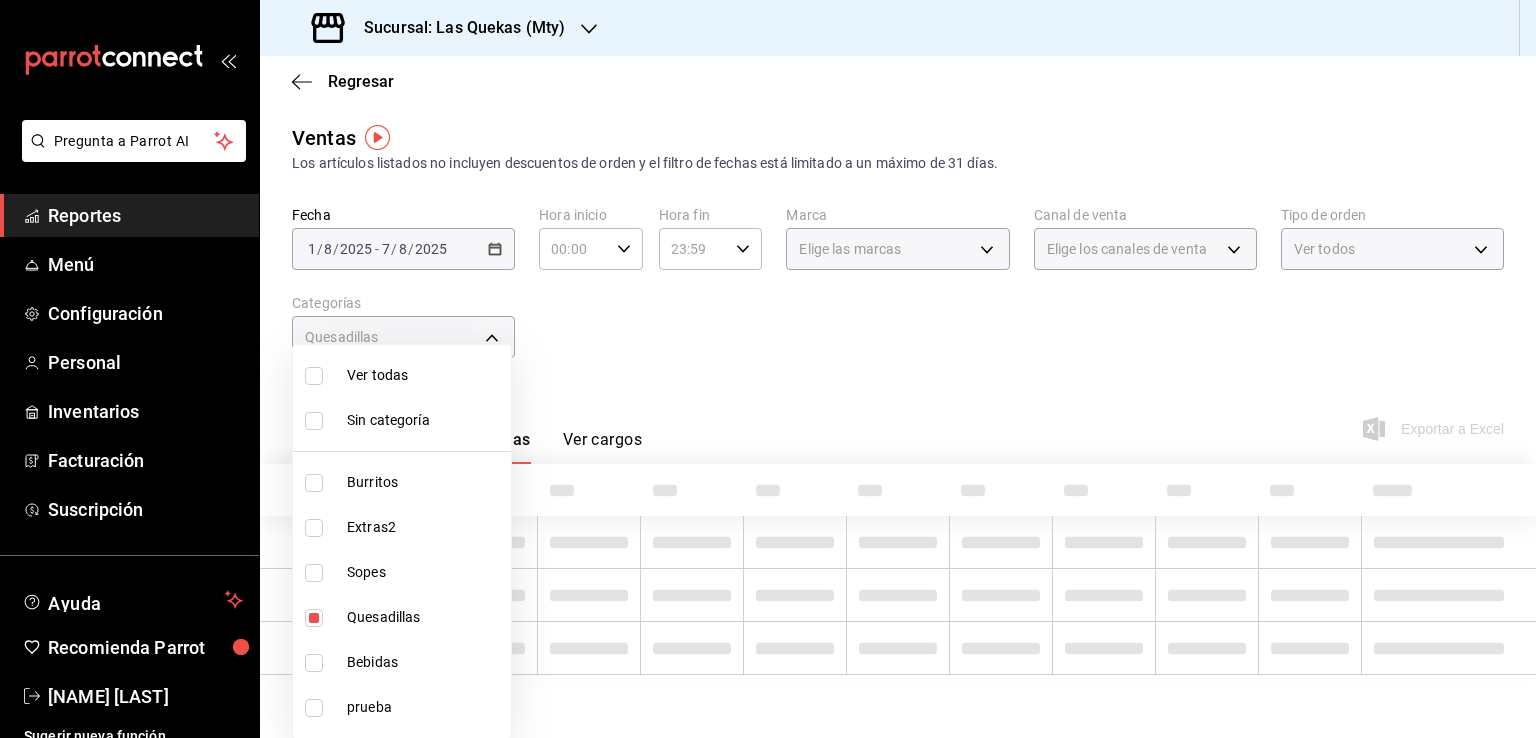 scroll, scrollTop: 196, scrollLeft: 0, axis: vertical 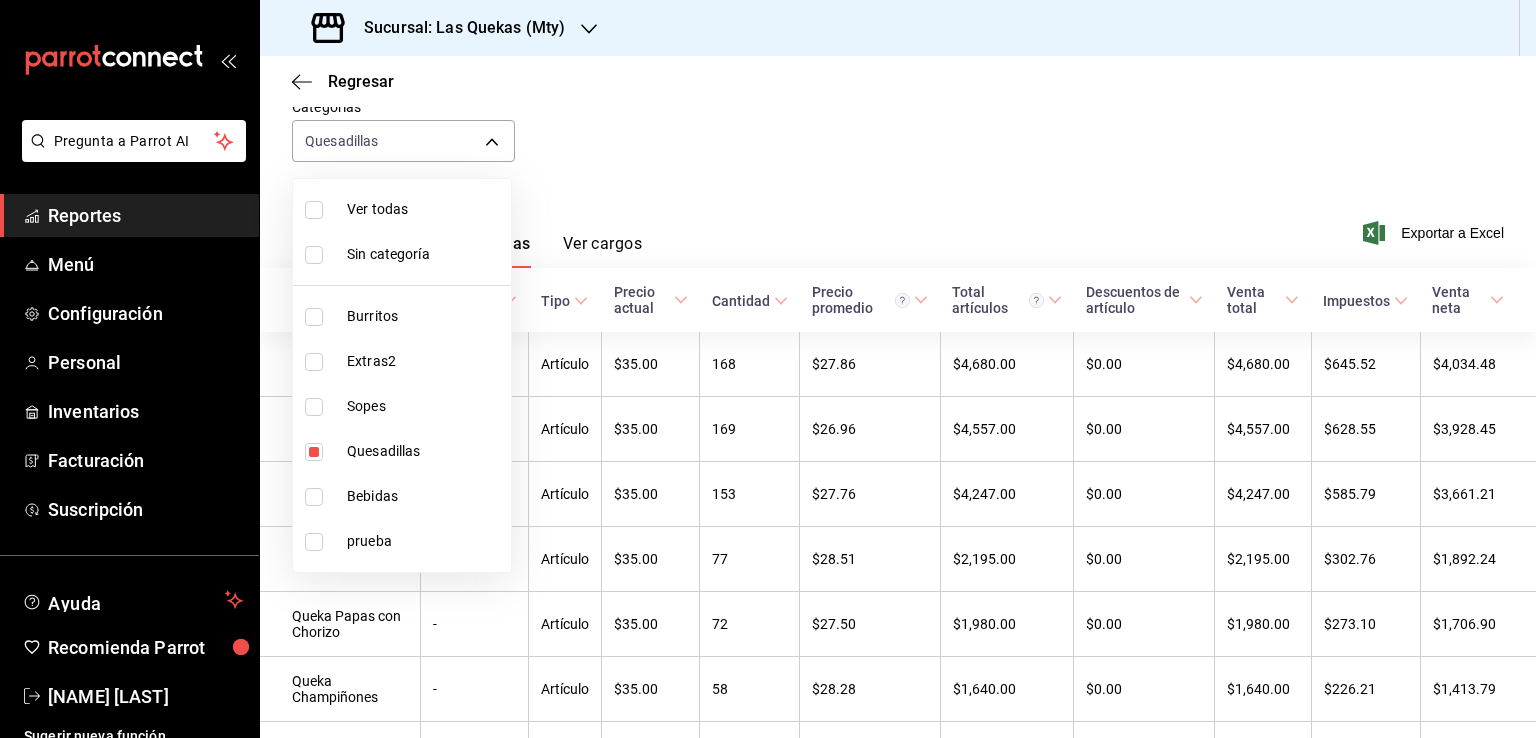 click at bounding box center (768, 369) 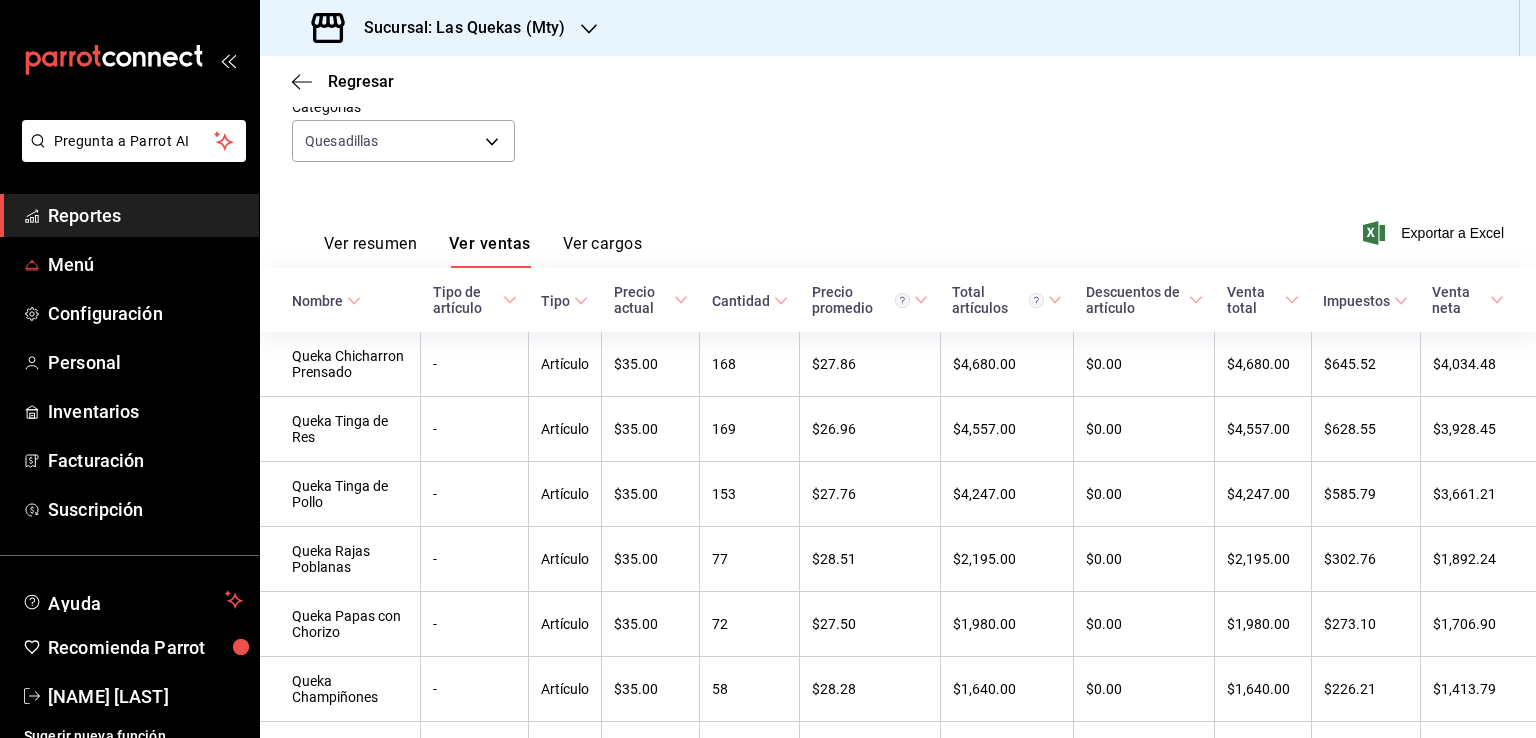 click on "Menú" at bounding box center (145, 264) 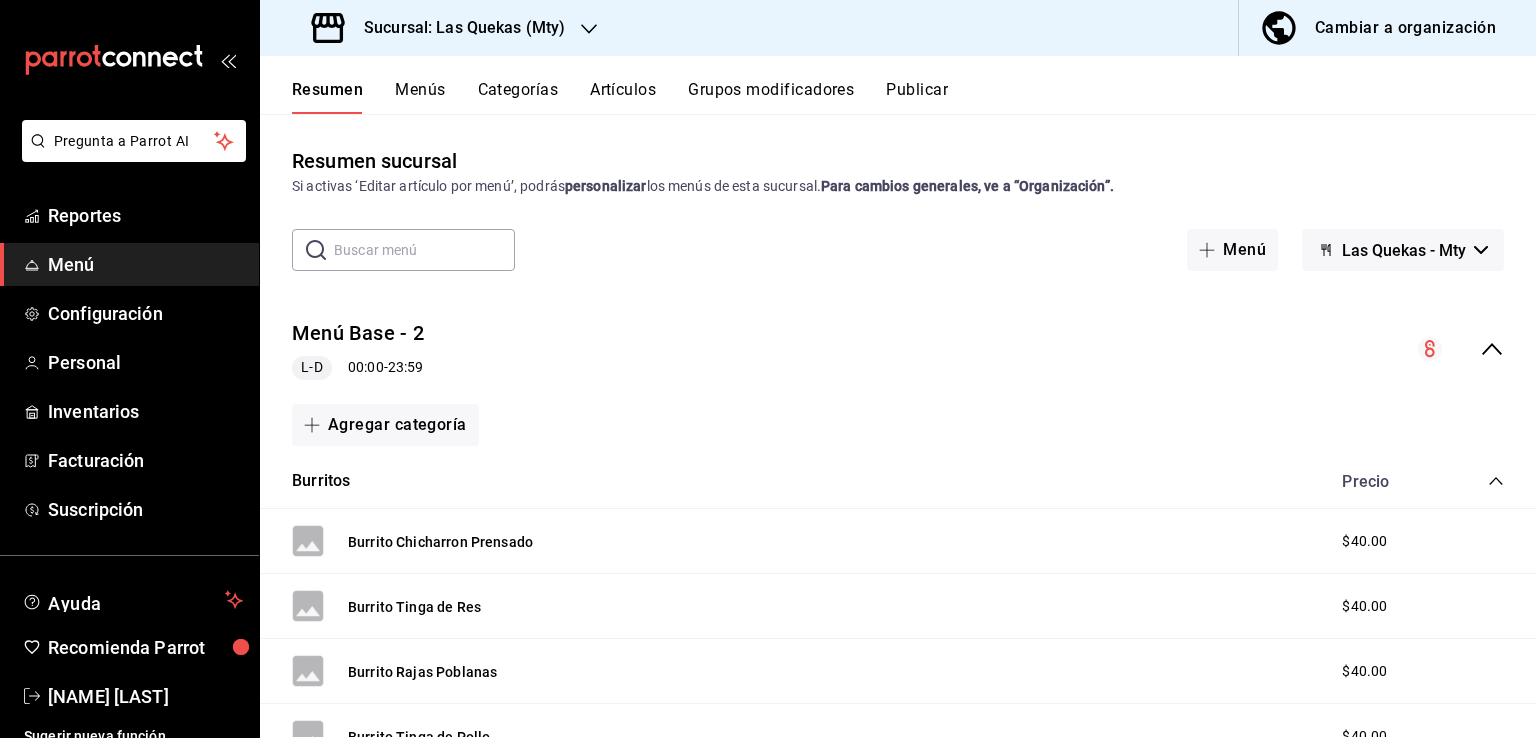 click on "Sucursal: Las Quekas (Mty)" at bounding box center (456, 28) 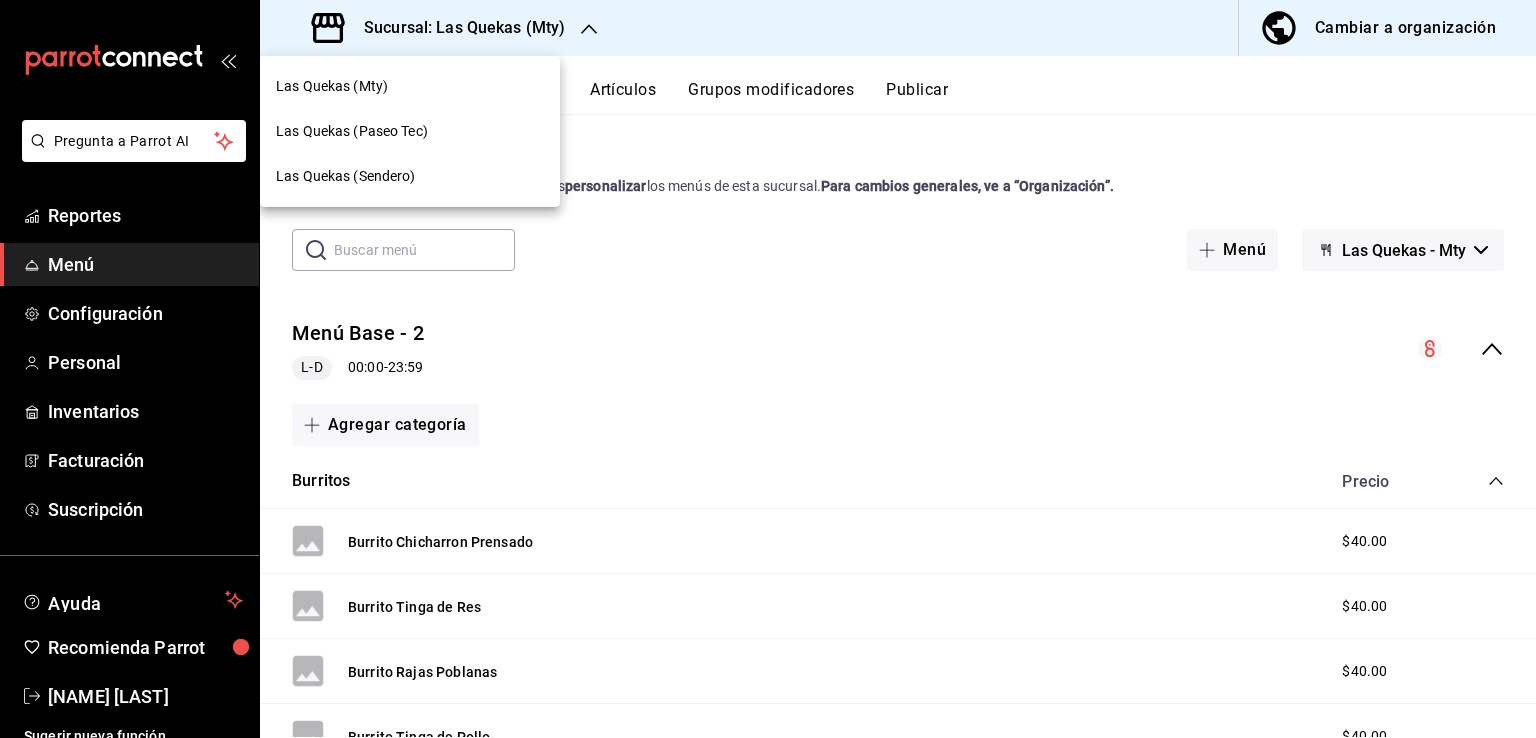 click on "Las Quekas (Sendero)" at bounding box center (346, 176) 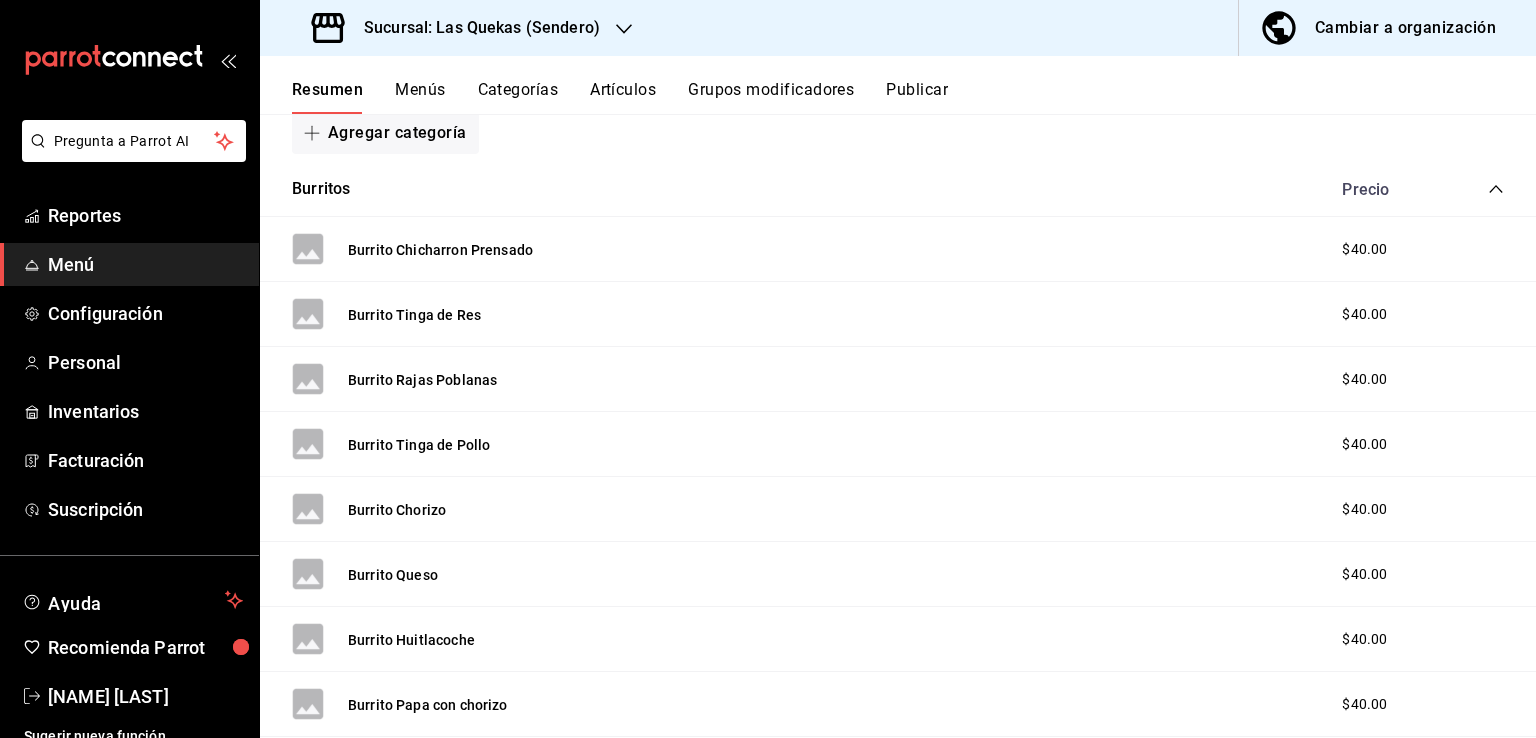 scroll, scrollTop: 0, scrollLeft: 0, axis: both 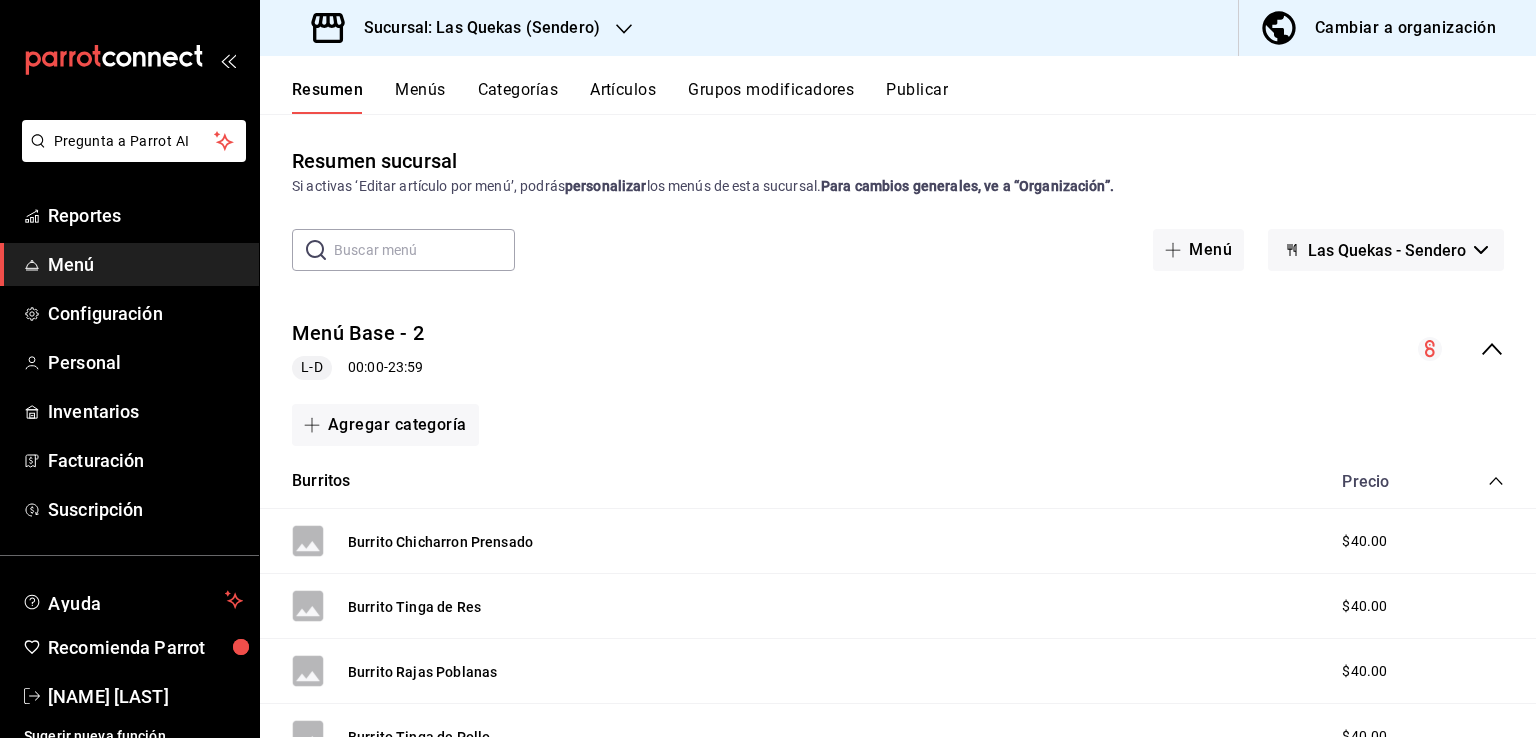 click on "Menús" at bounding box center (420, 97) 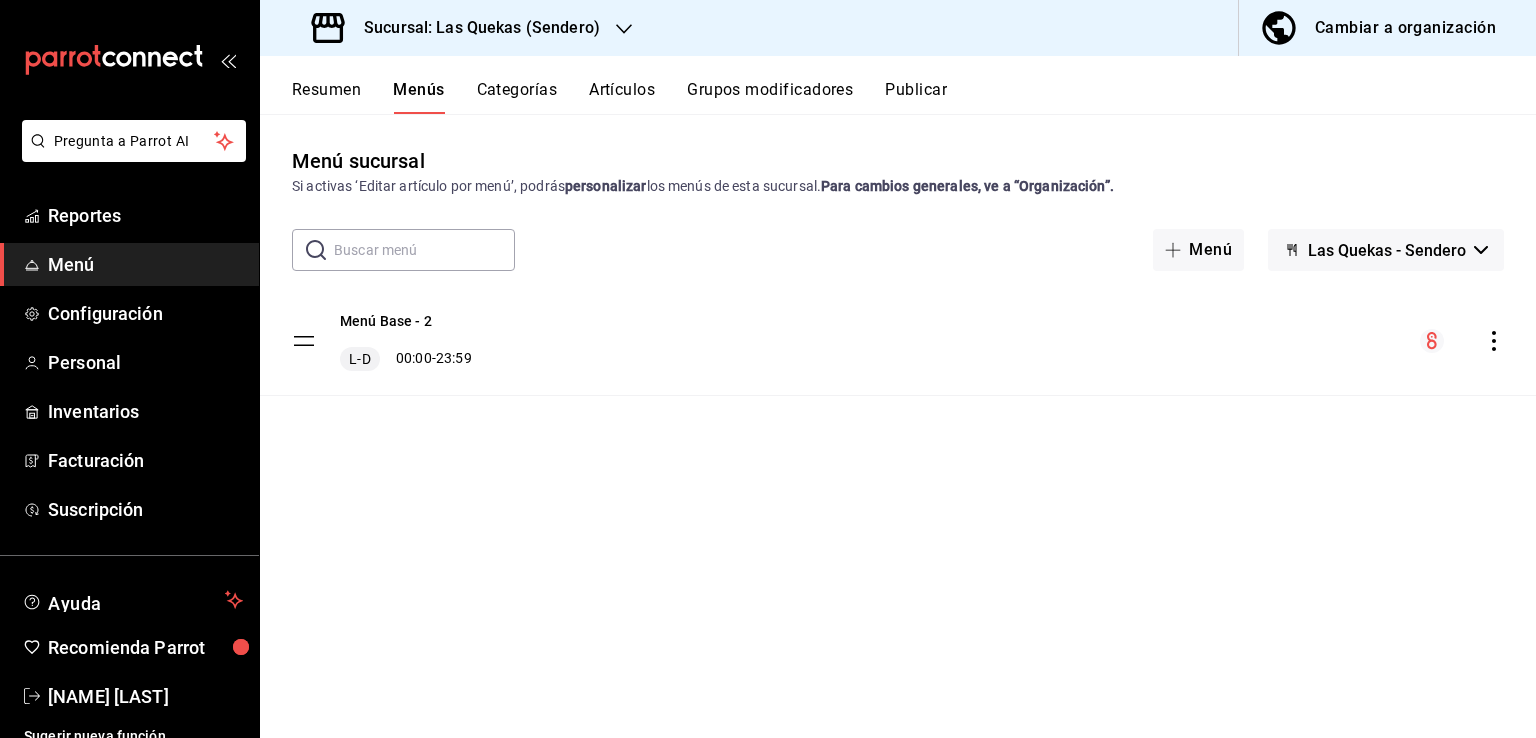click at bounding box center (1462, 341) 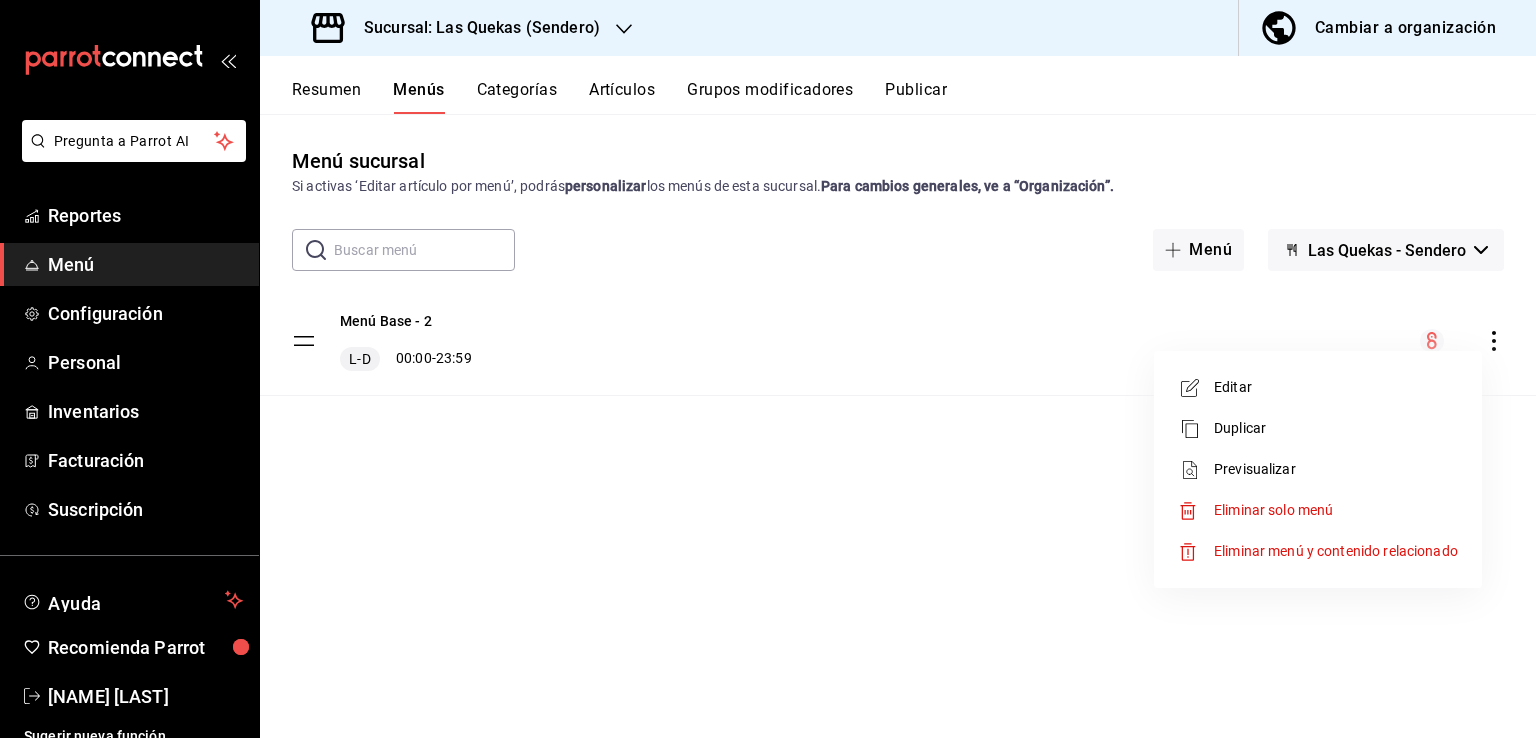 click on "Previsualizar" at bounding box center (1336, 469) 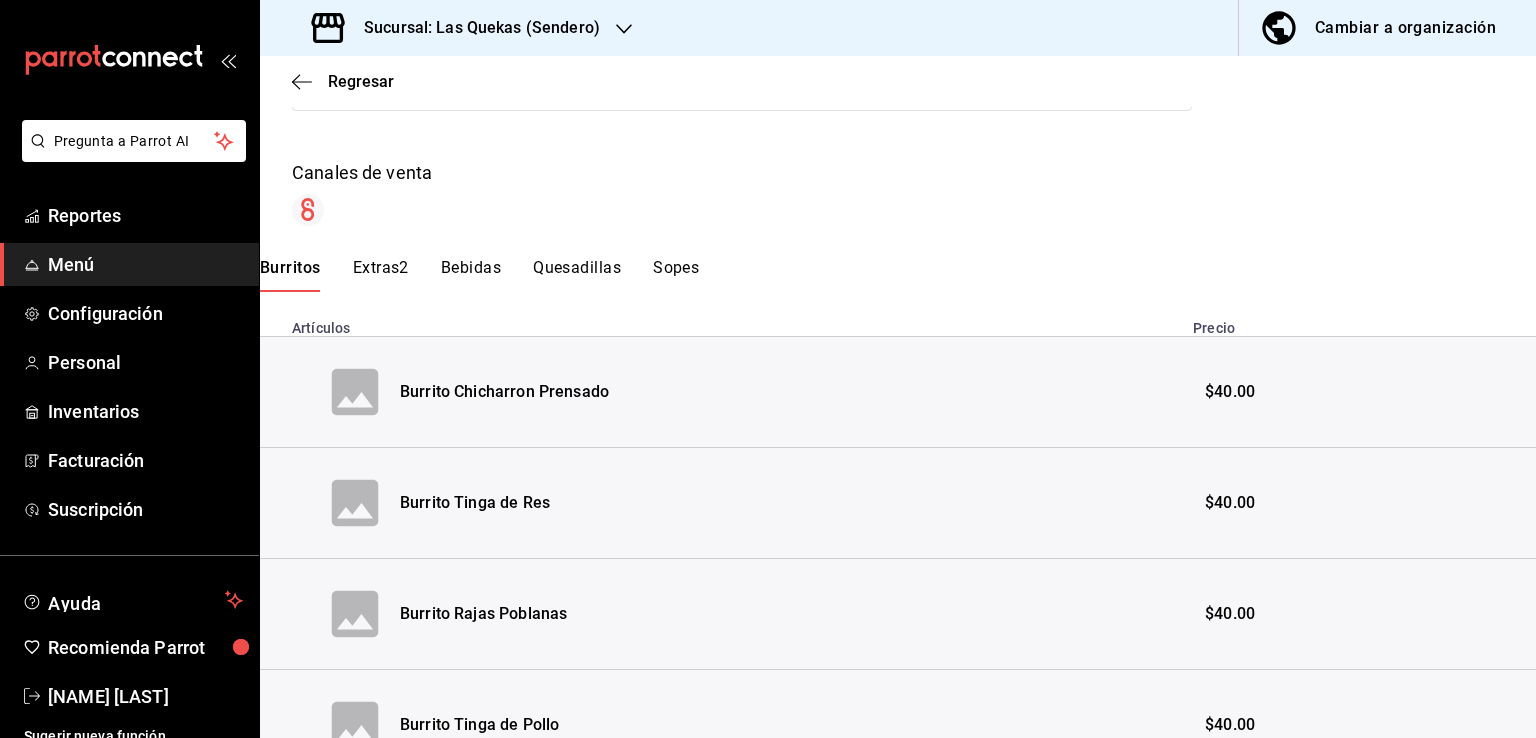 scroll, scrollTop: 300, scrollLeft: 0, axis: vertical 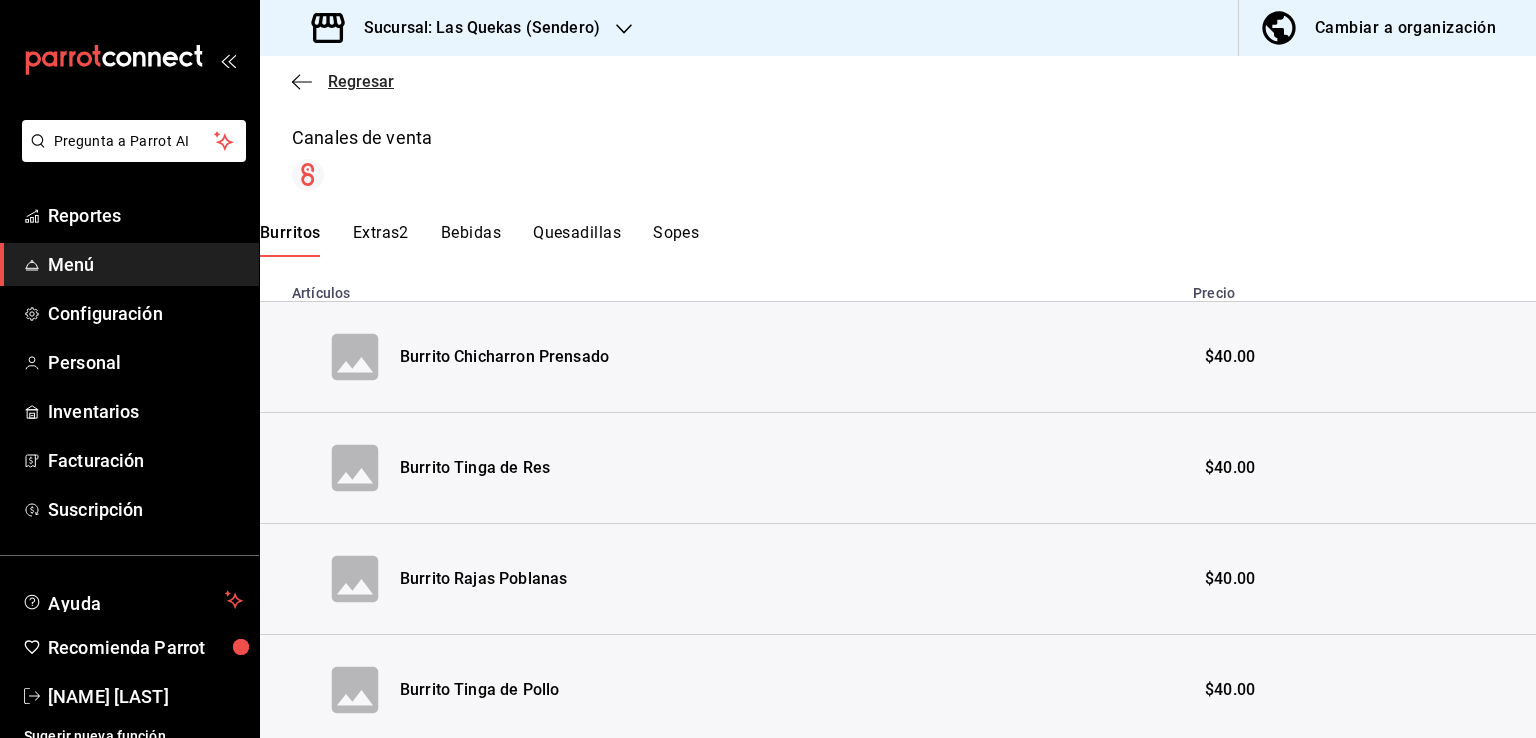 click on "Regresar" at bounding box center [361, 81] 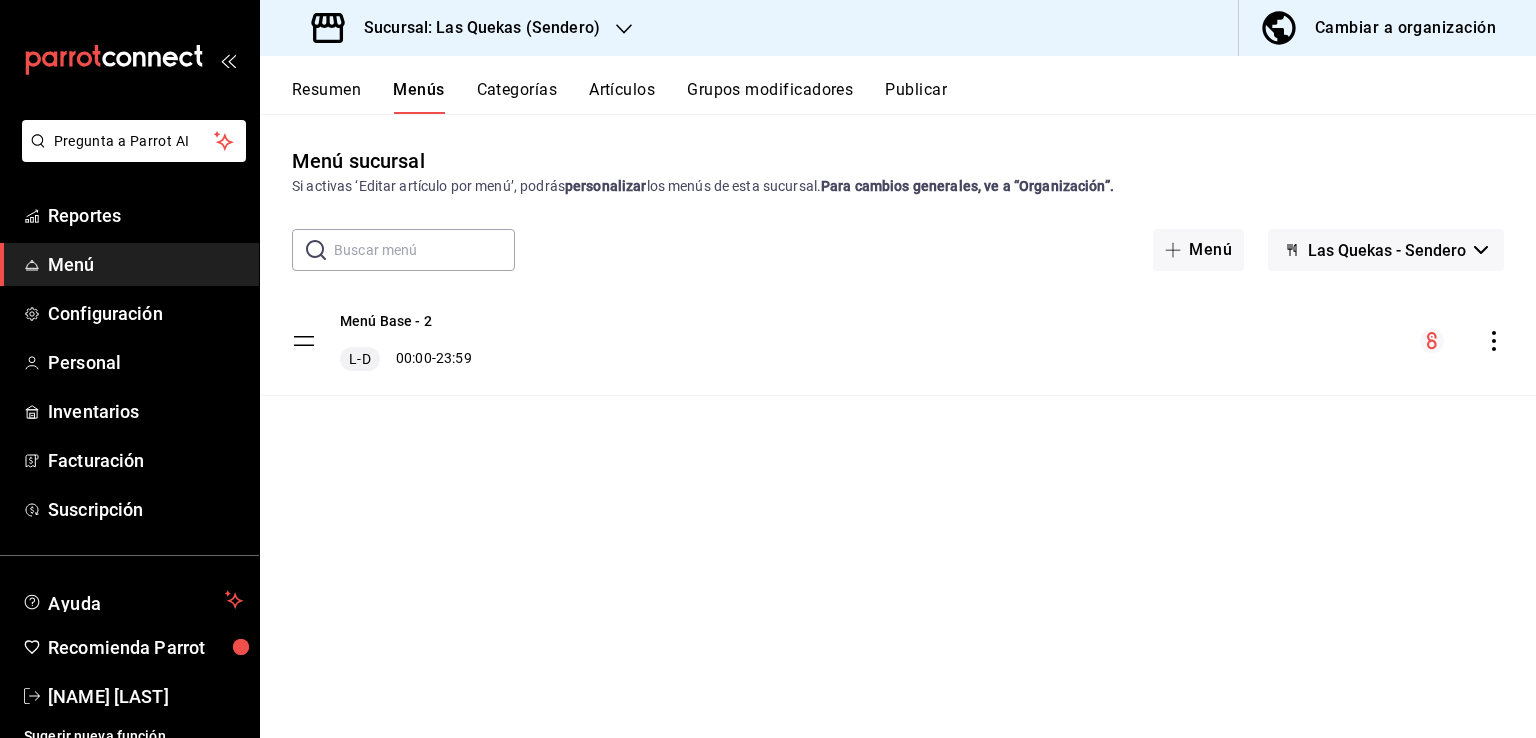 click 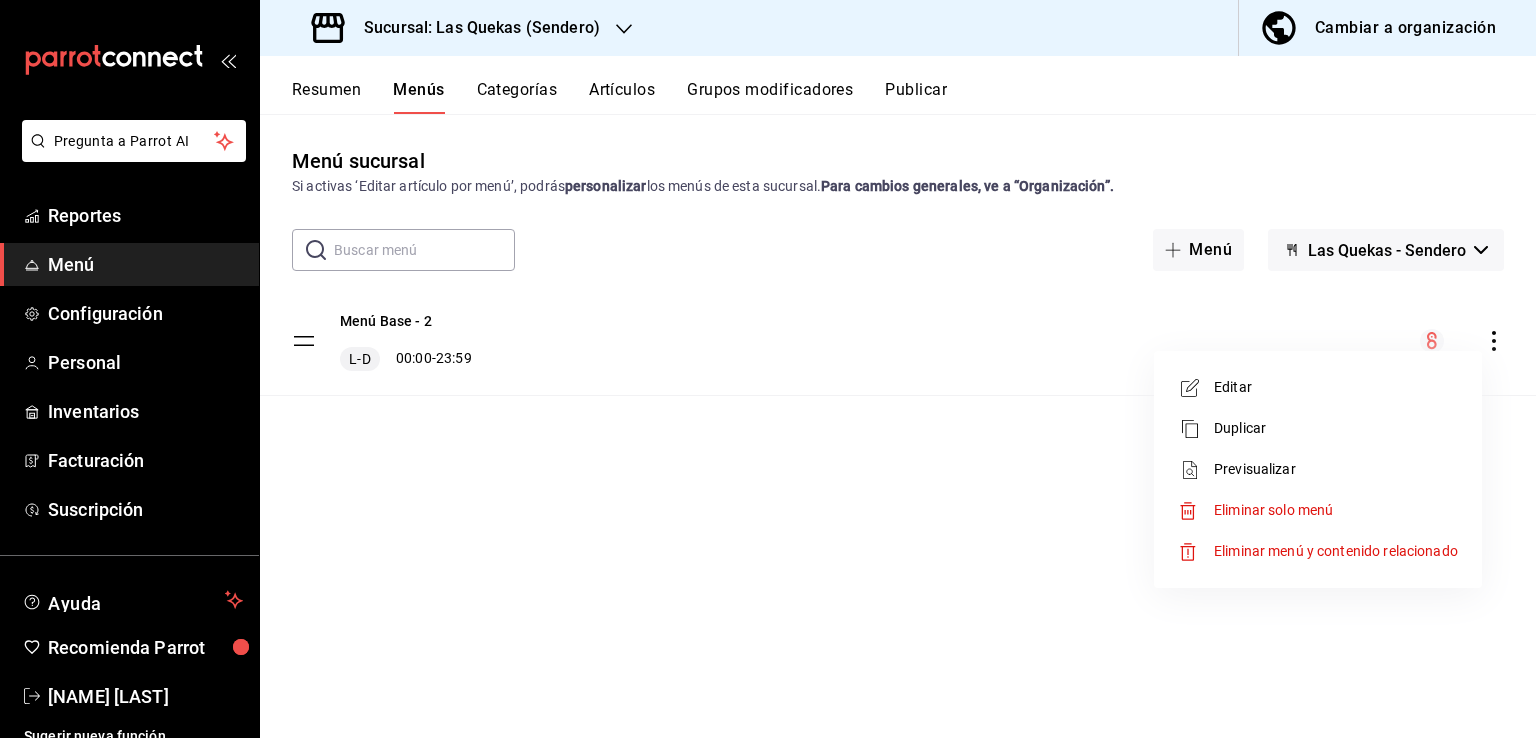 click on "Editar" at bounding box center [1336, 387] 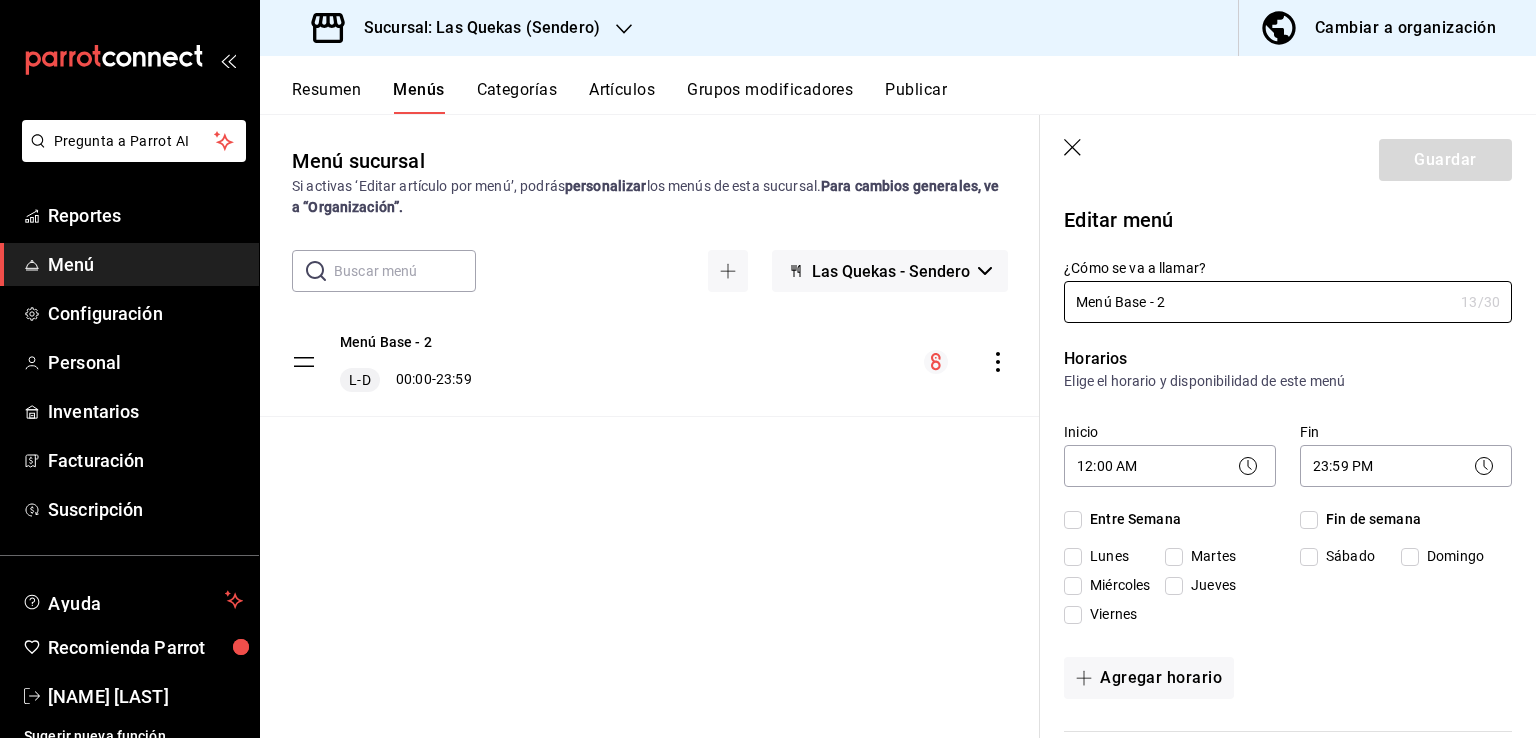checkbox on "true" 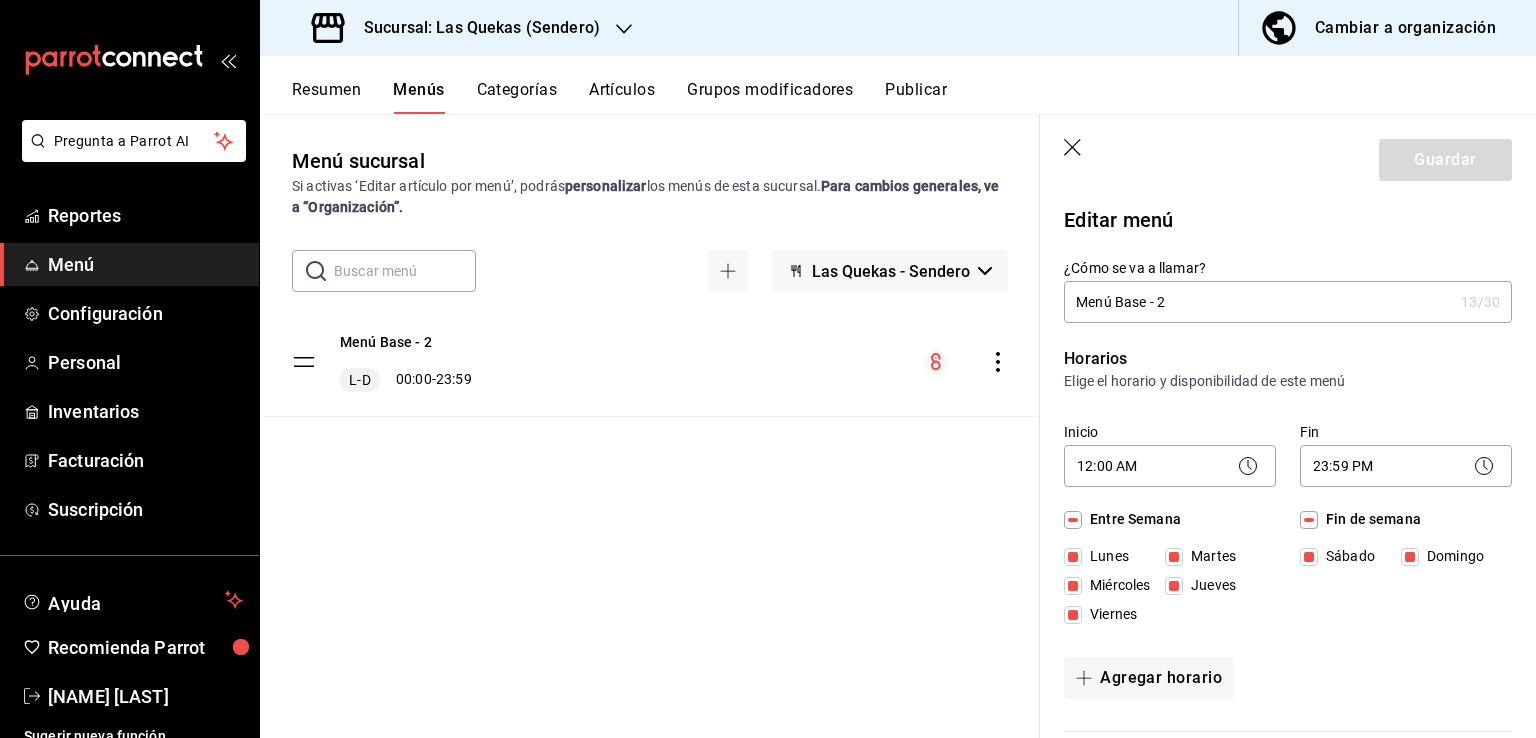 click 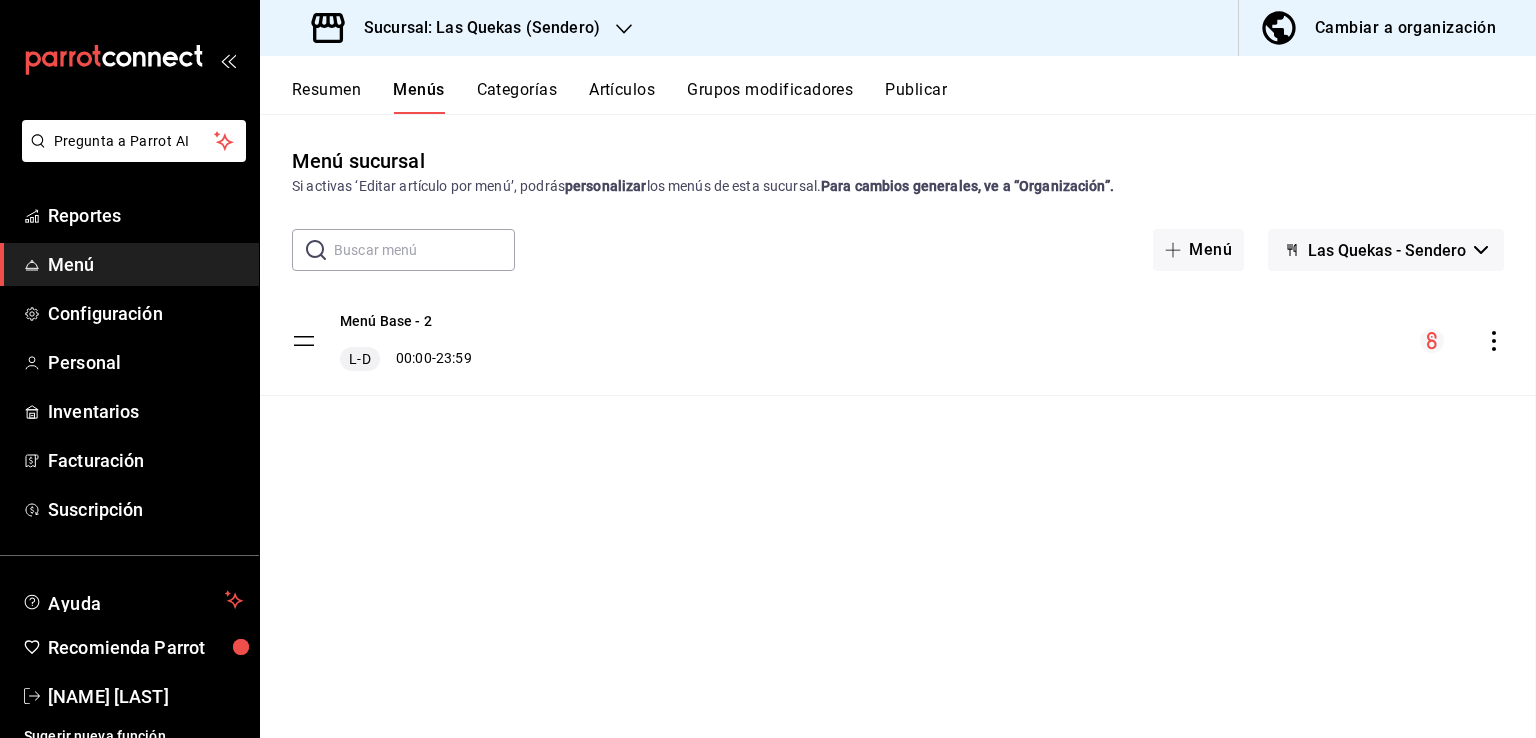 checkbox on "false" 